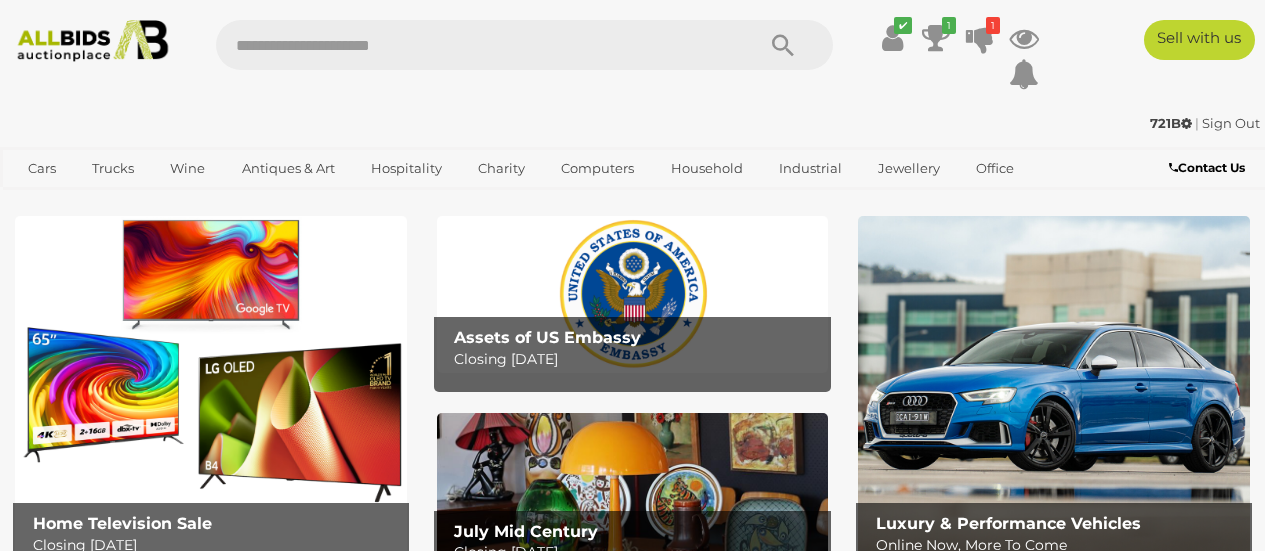 scroll, scrollTop: 0, scrollLeft: 0, axis: both 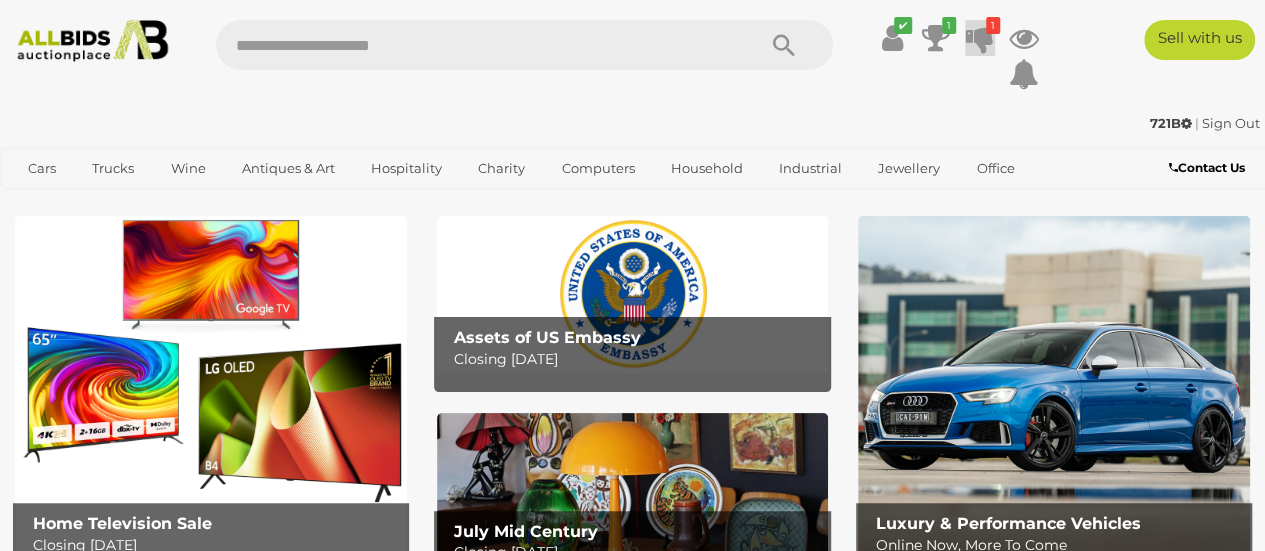 click at bounding box center (980, 38) 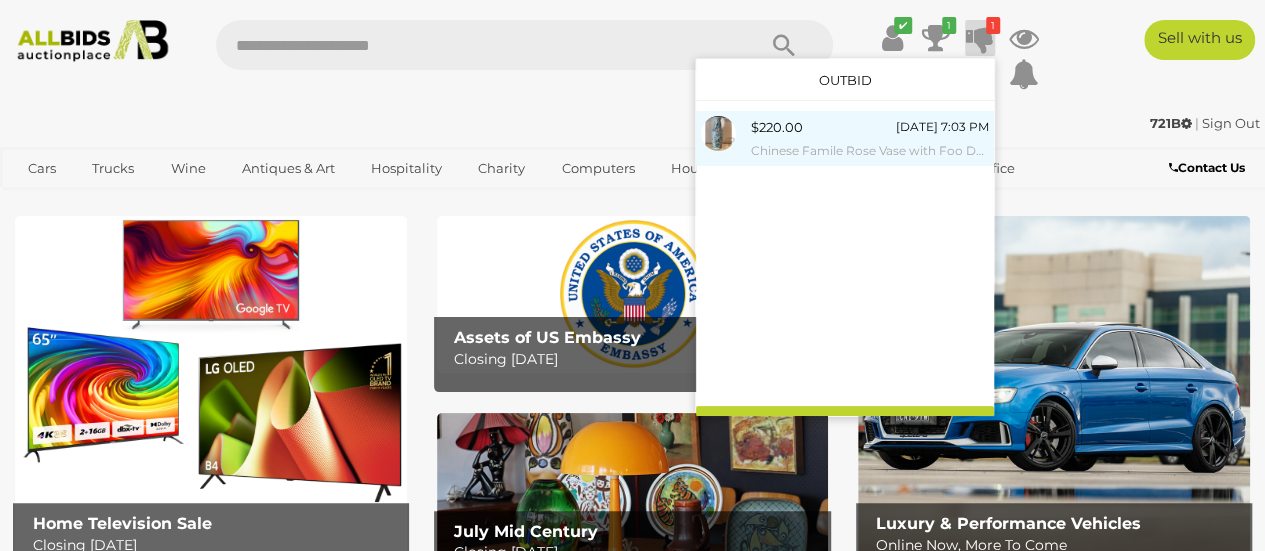 click at bounding box center (718, 133) 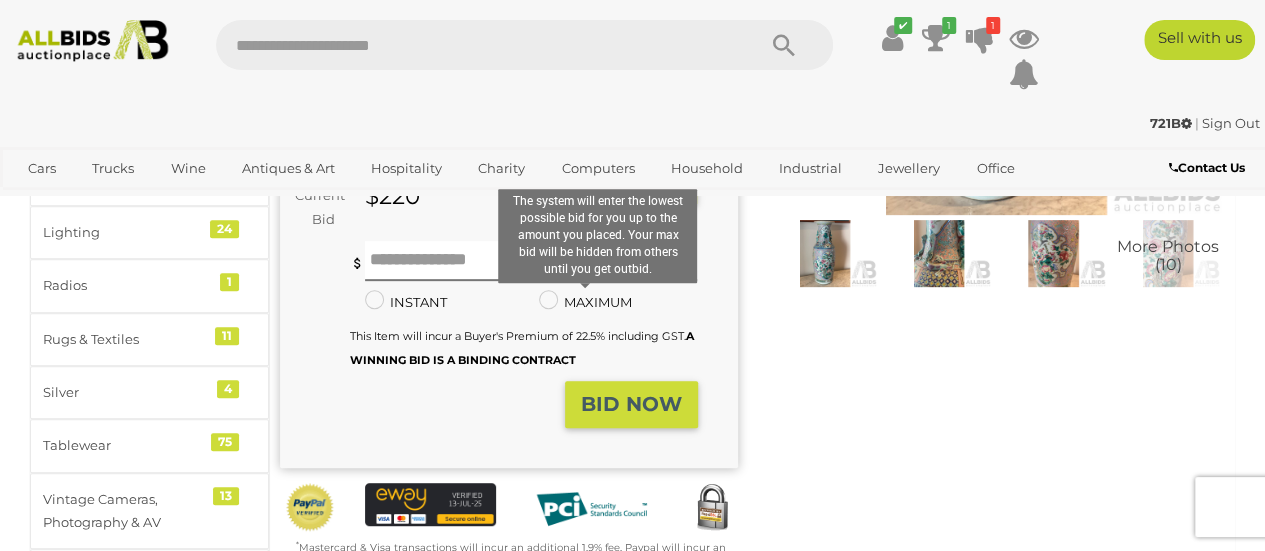 scroll, scrollTop: 300, scrollLeft: 0, axis: vertical 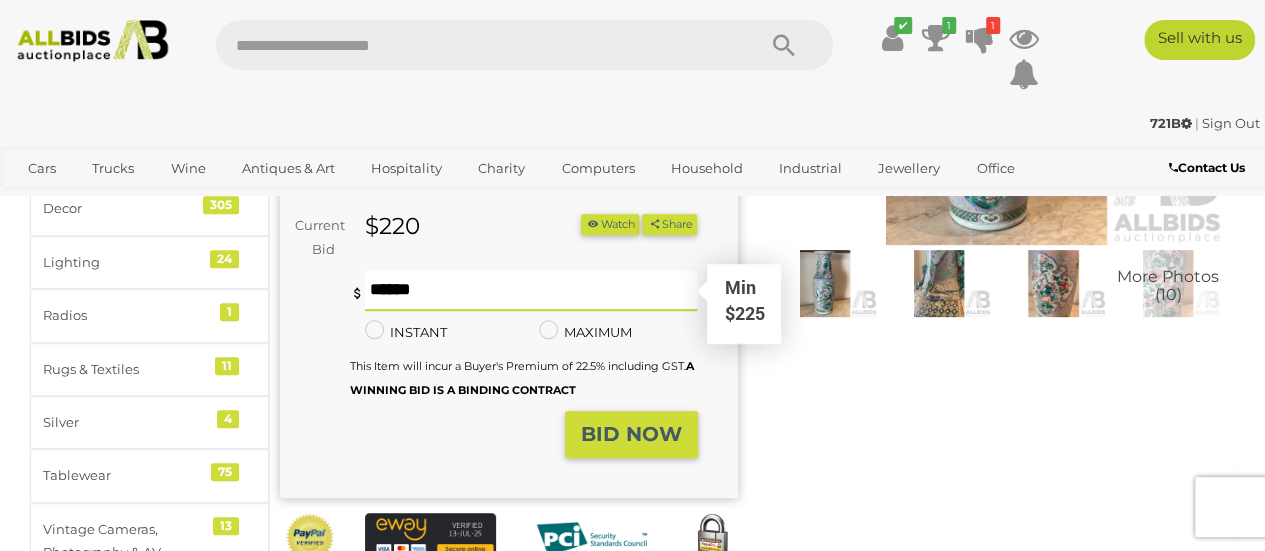 click at bounding box center (531, 291) 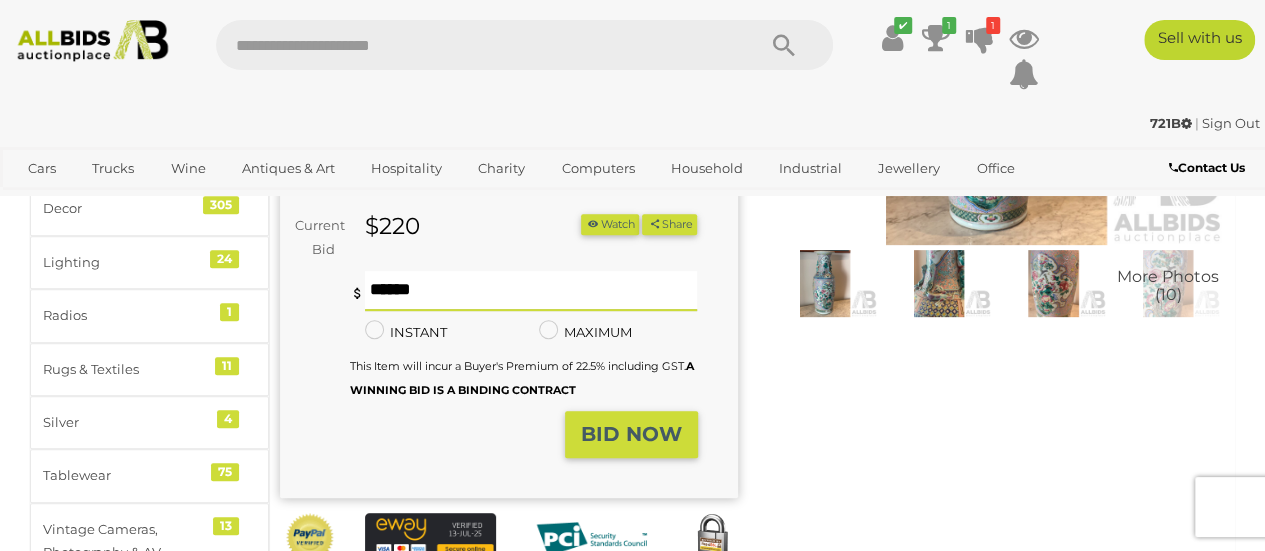 type on "***" 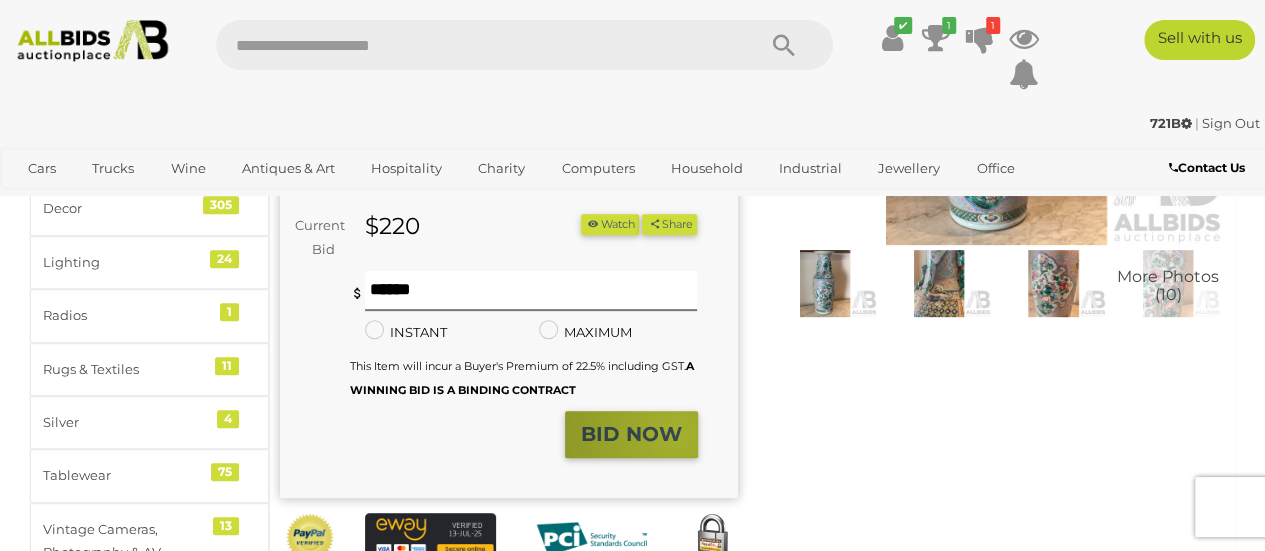 click on "BID NOW" at bounding box center (631, 434) 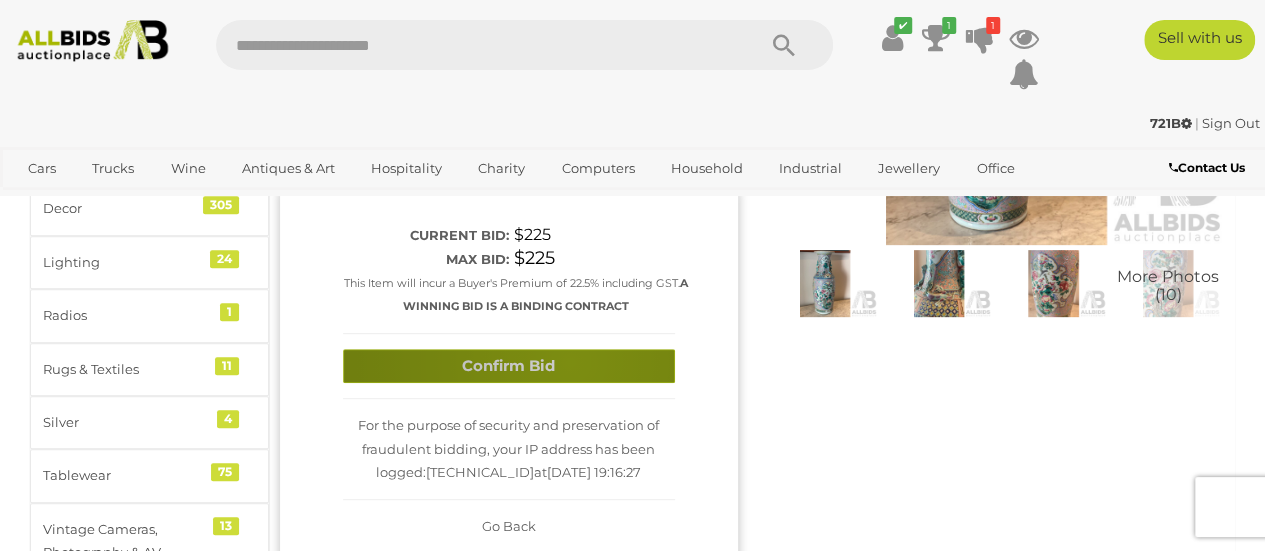 click on "Confirm Bid" at bounding box center (509, 366) 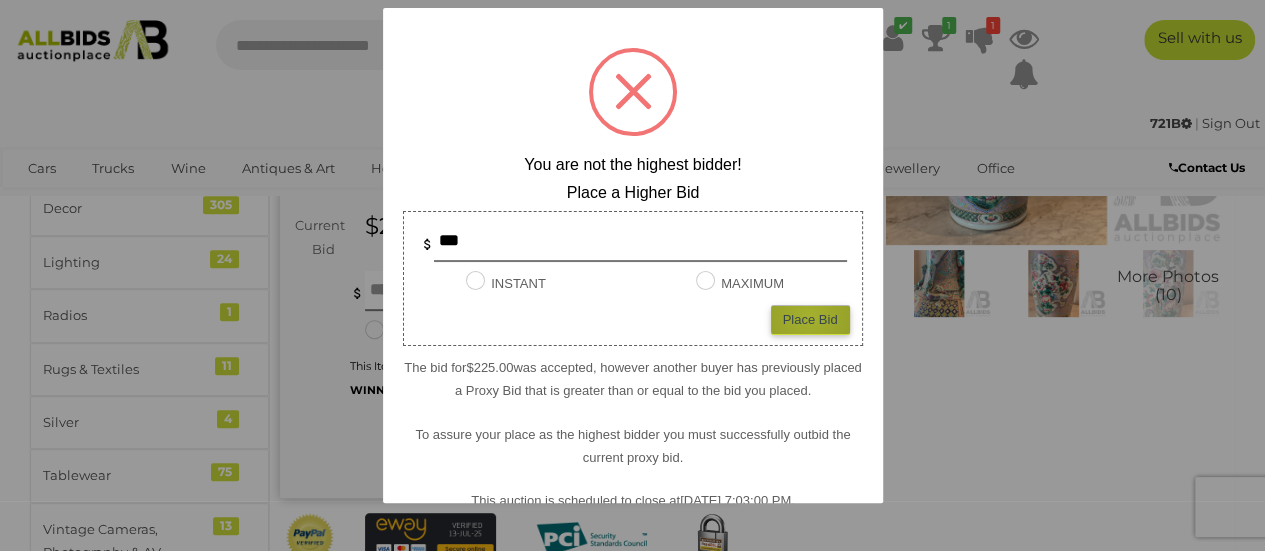 click on "Place Bid" at bounding box center [810, 319] 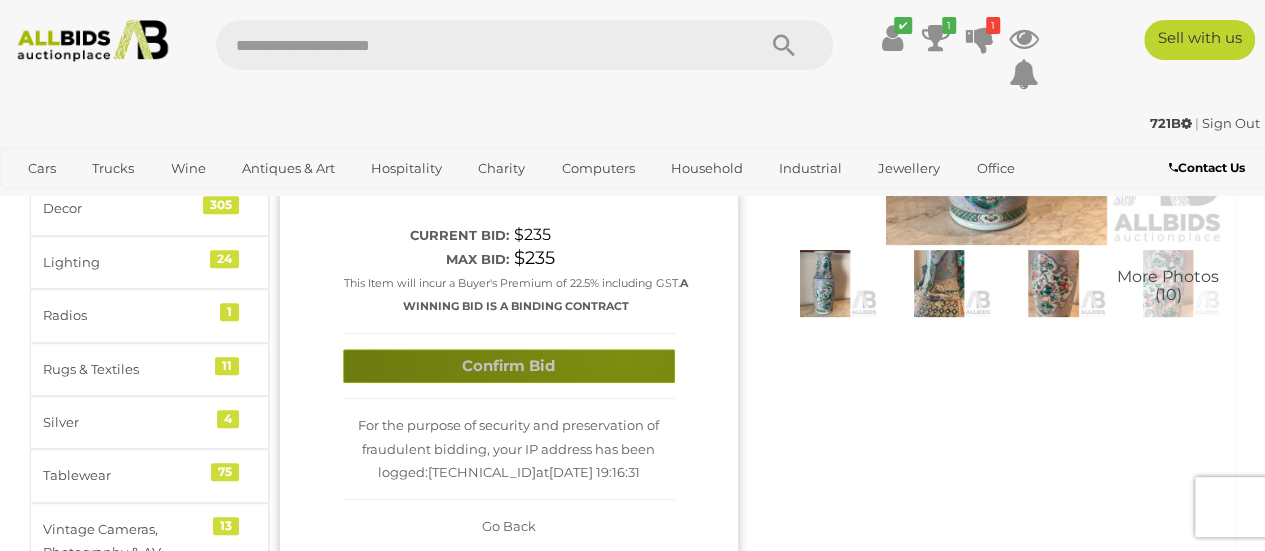 click on "Confirm Bid" at bounding box center (509, 366) 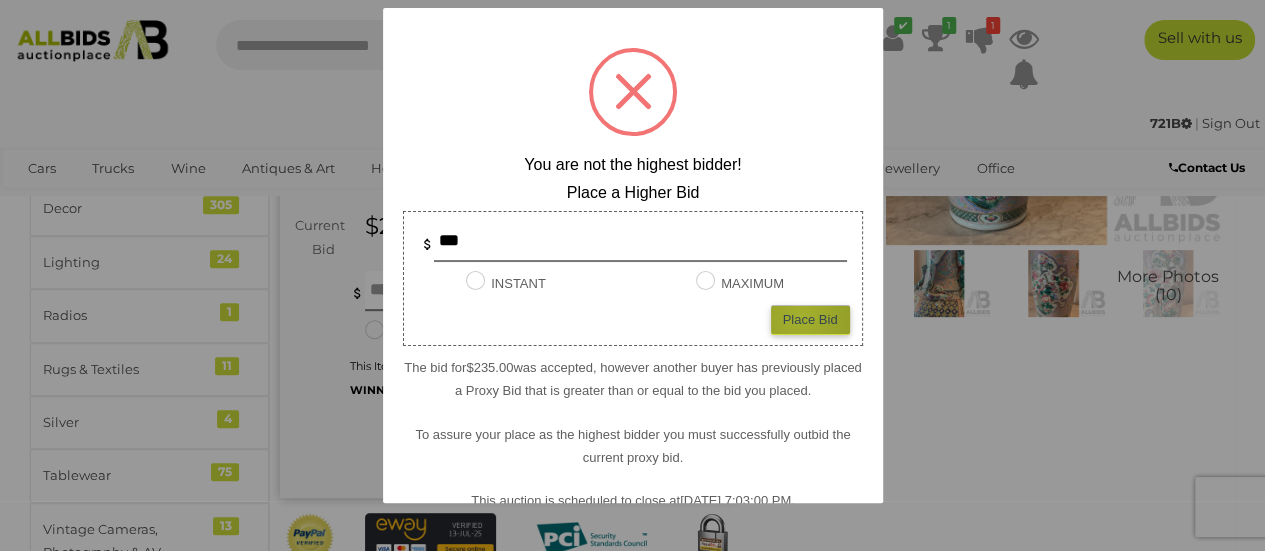 click on "Place Bid" at bounding box center [810, 319] 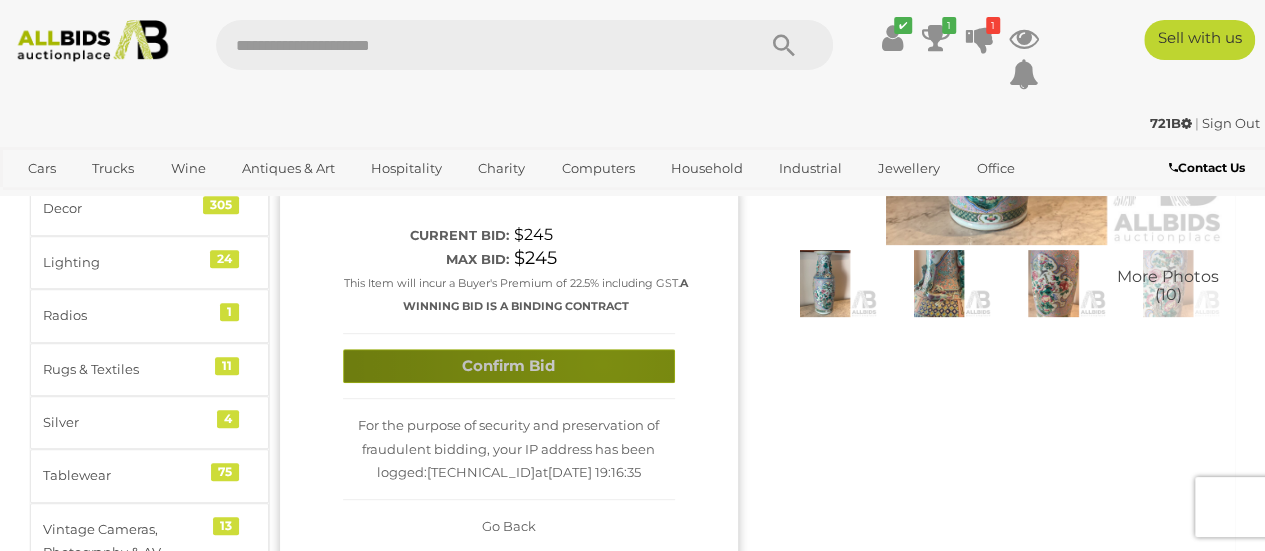 click on "Confirm Bid" at bounding box center [509, 366] 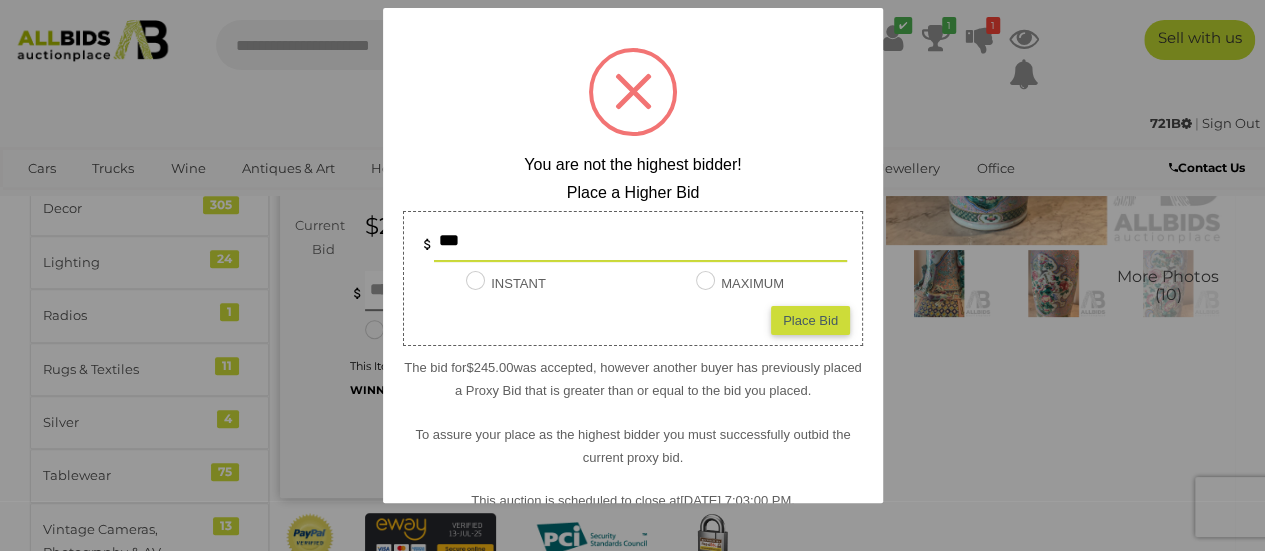 click on "Place Bid" at bounding box center [810, 319] 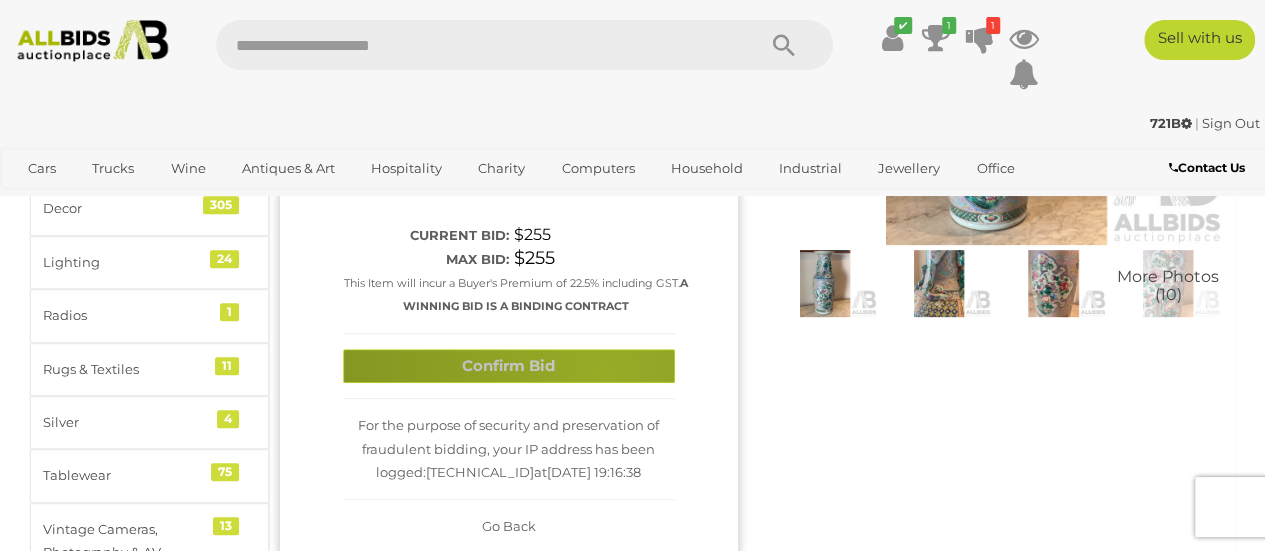 click on "Confirm Bid" at bounding box center [509, 366] 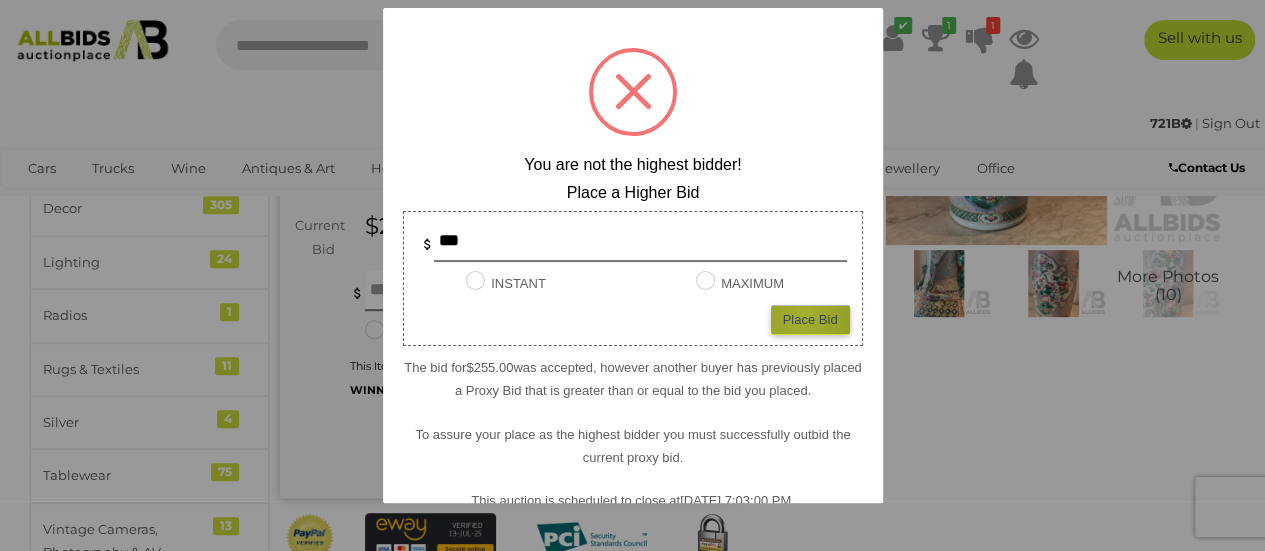 click on "Place Bid" at bounding box center [810, 319] 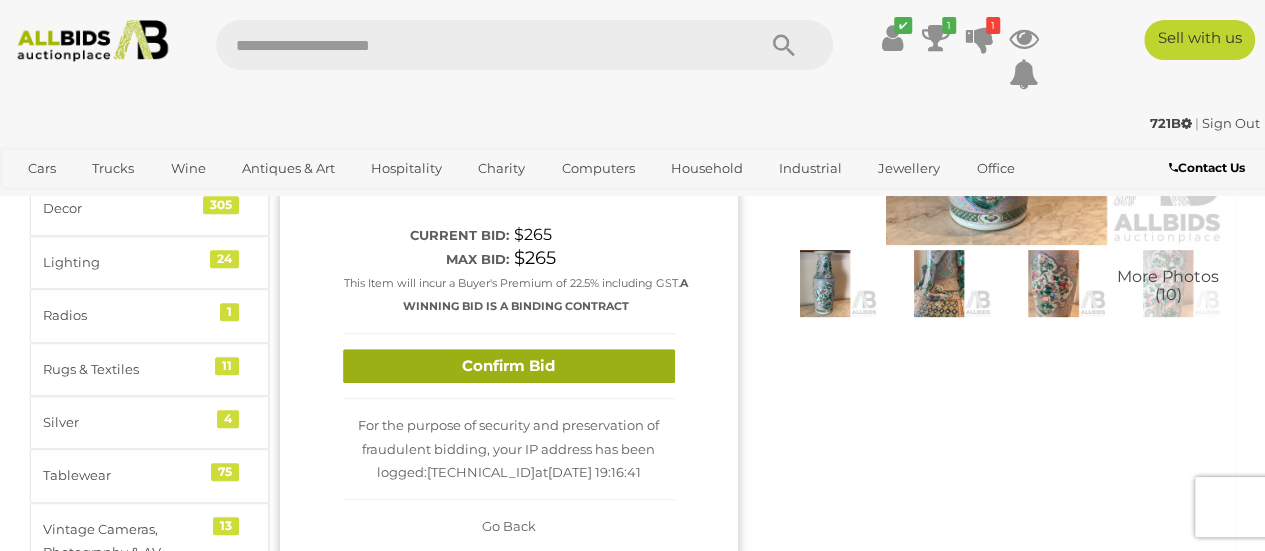 click on "Confirm Bid" at bounding box center [509, 366] 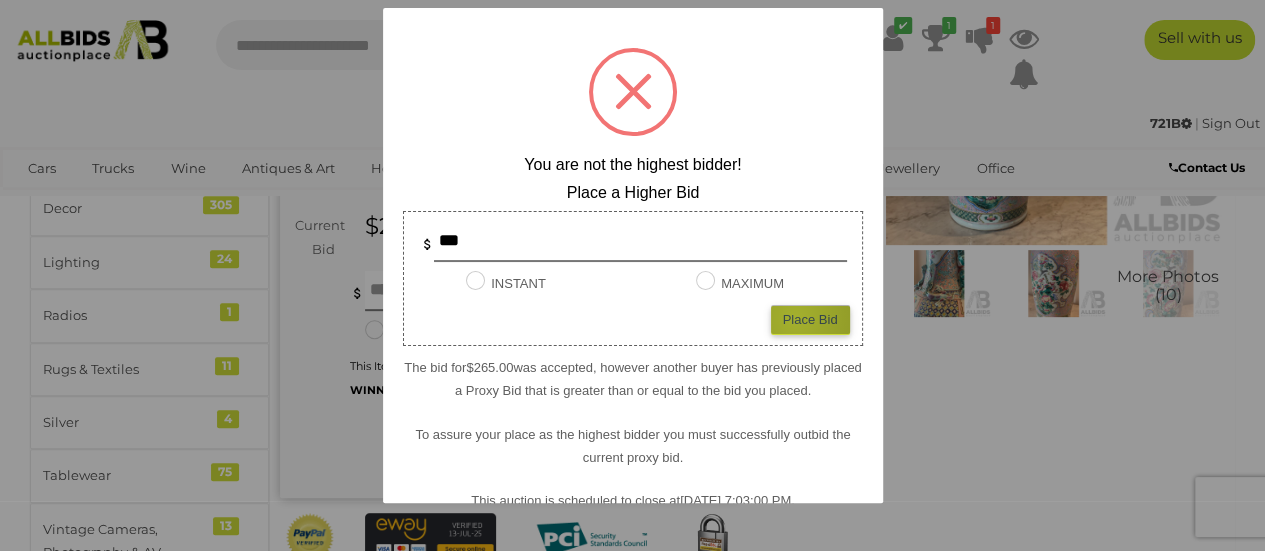 click on "Place Bid" at bounding box center [810, 319] 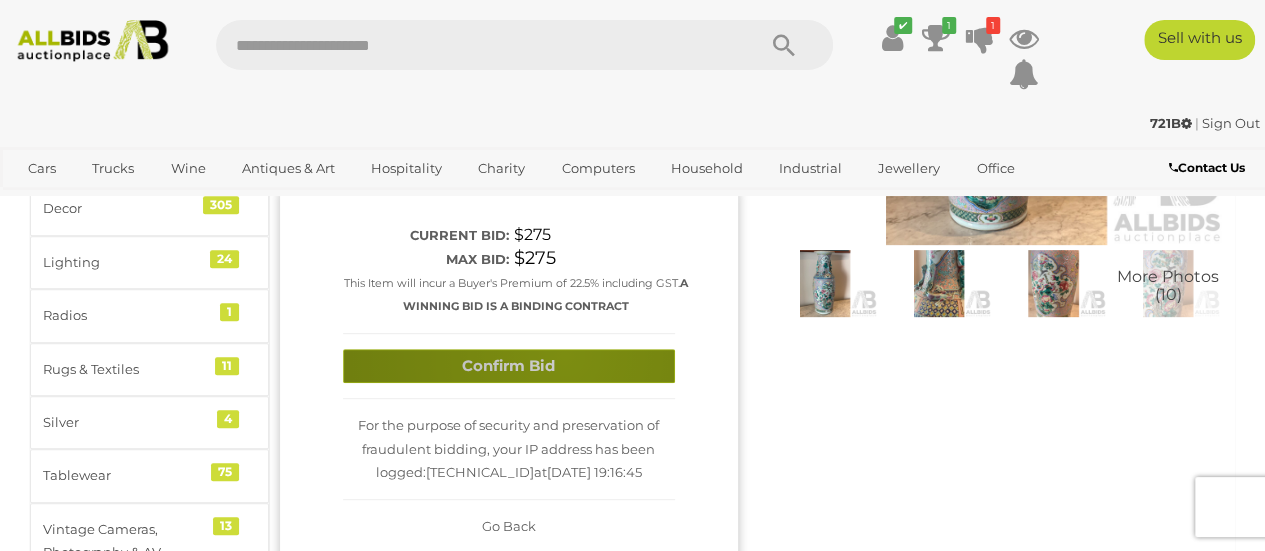 click on "Confirm Bid" at bounding box center [509, 366] 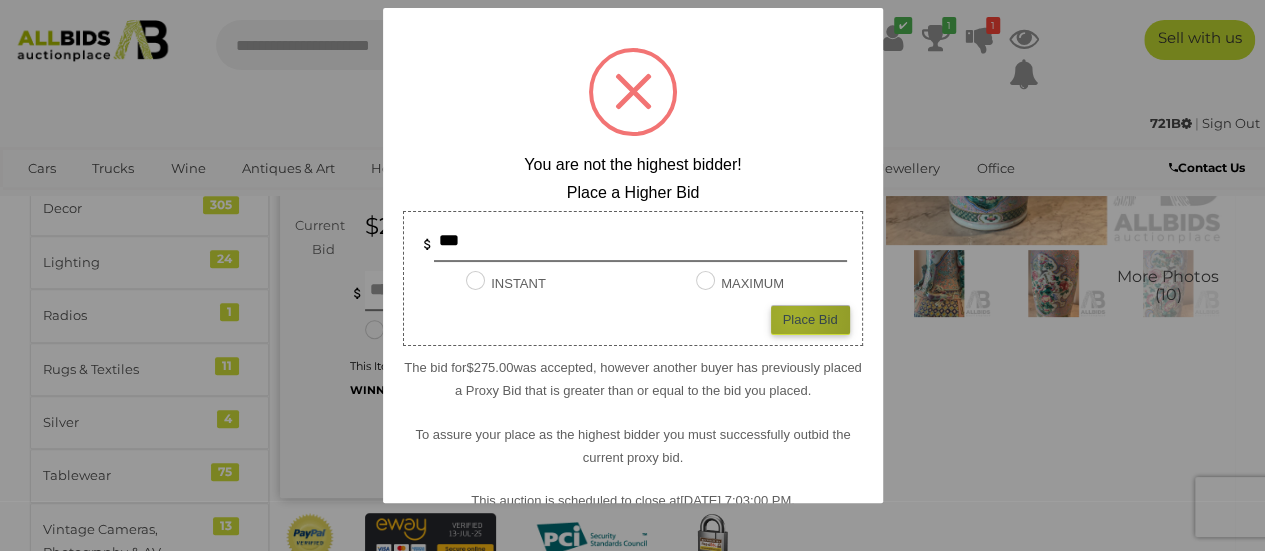 click on "Place Bid" at bounding box center (810, 319) 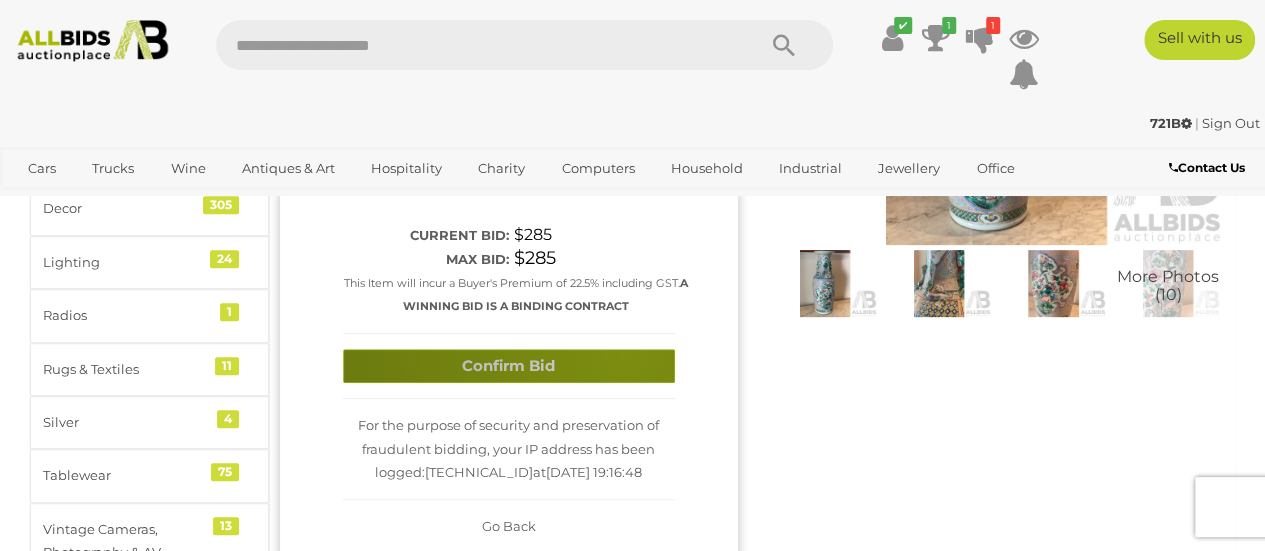 click on "Confirm Bid" at bounding box center (509, 366) 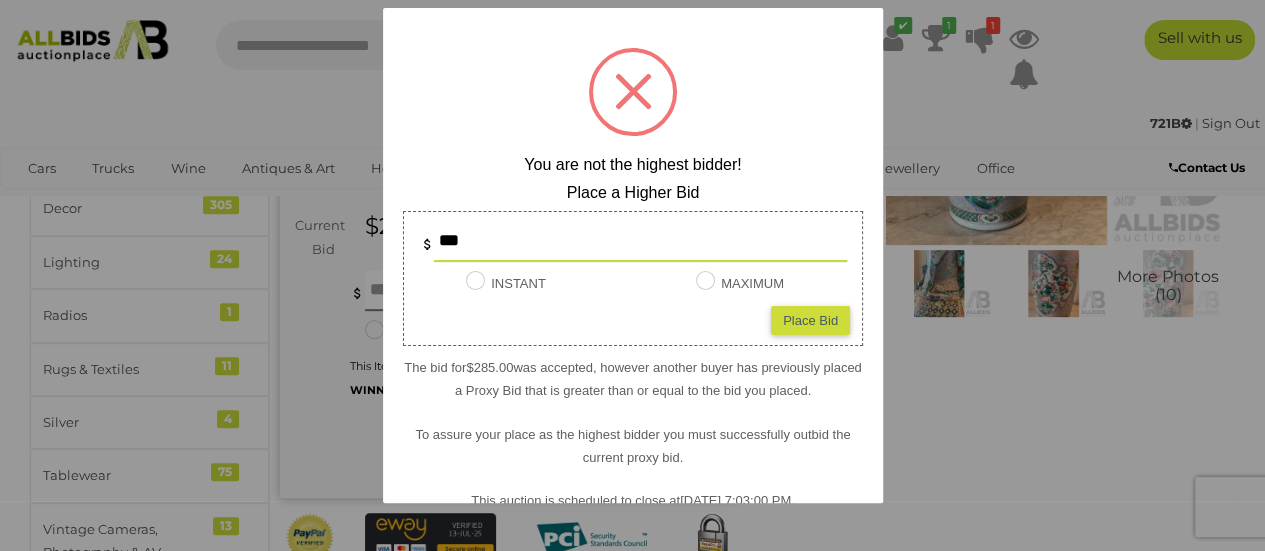 click on "Place Bid" at bounding box center [810, 319] 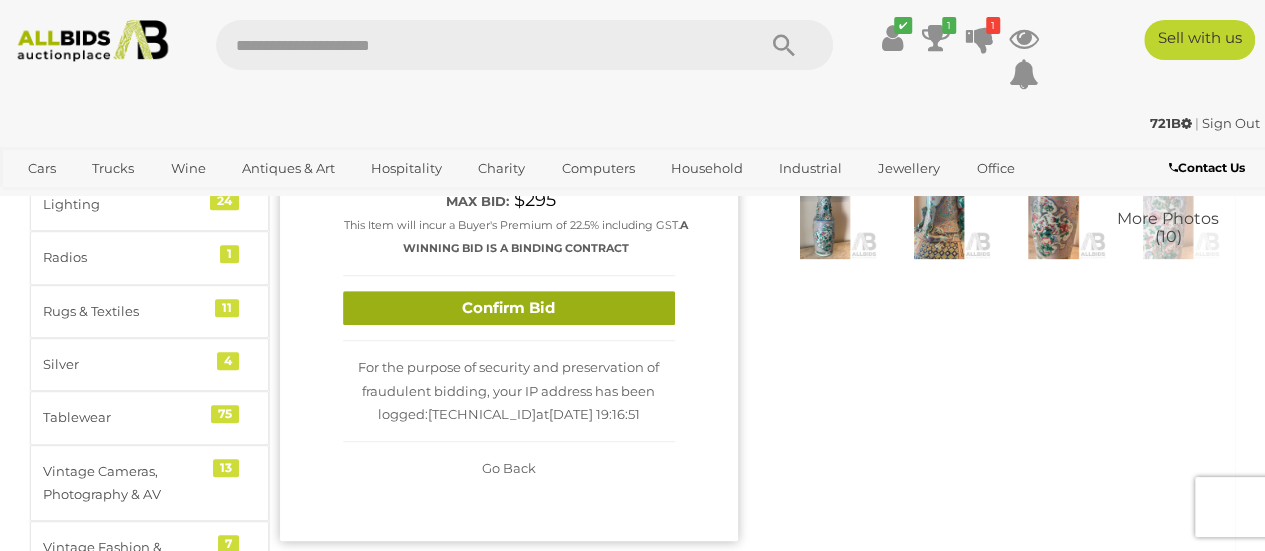scroll, scrollTop: 400, scrollLeft: 0, axis: vertical 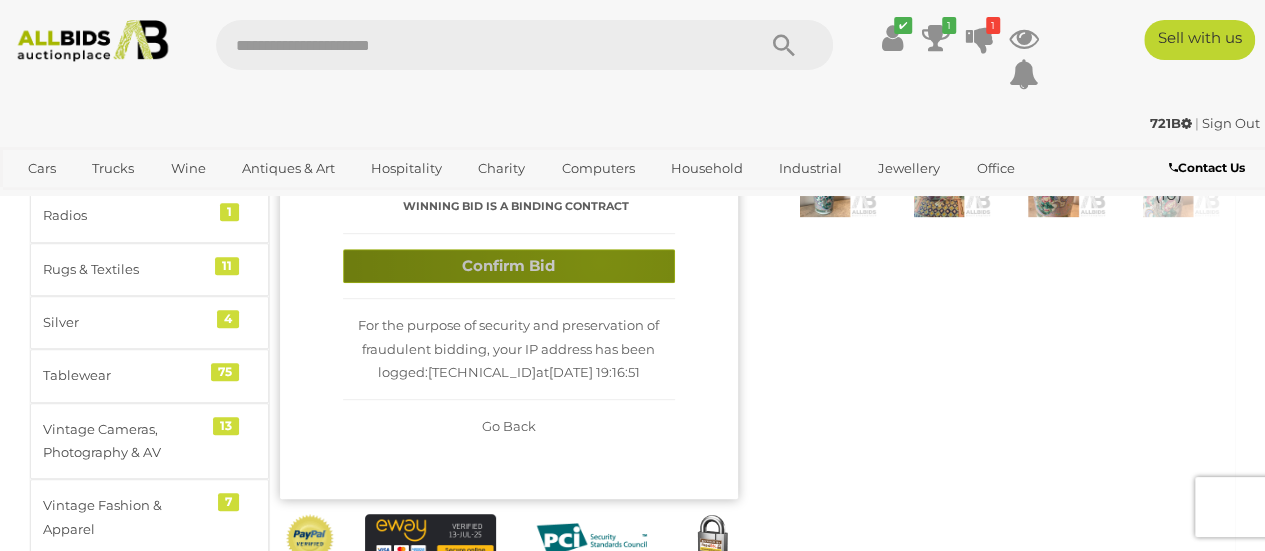 click on "Confirm Bid" at bounding box center [509, 266] 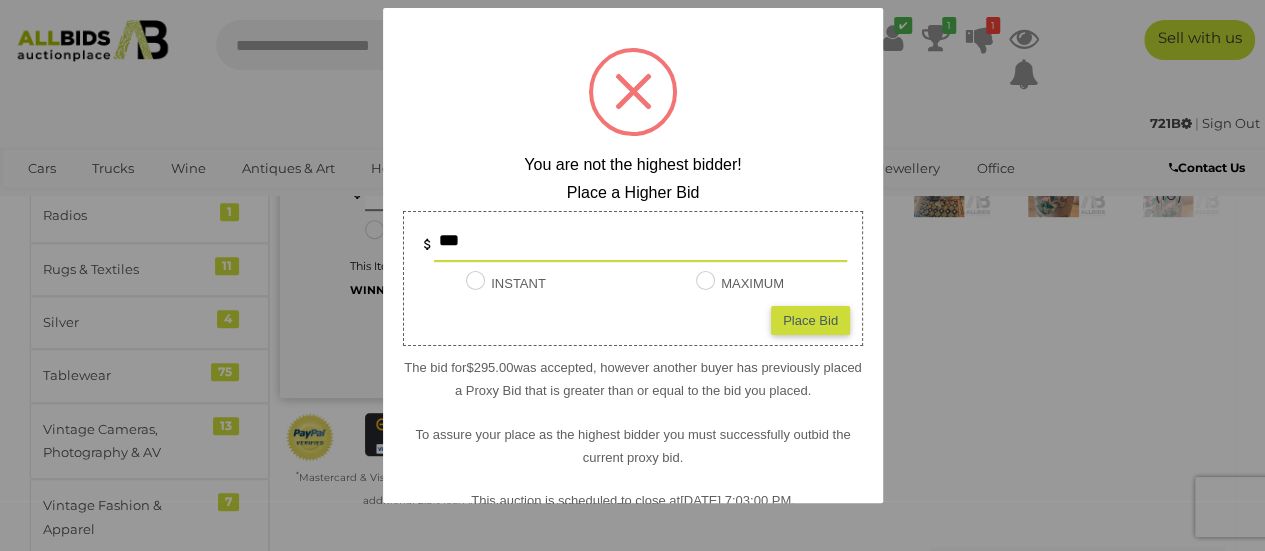 click on "Place Bid" at bounding box center [810, 319] 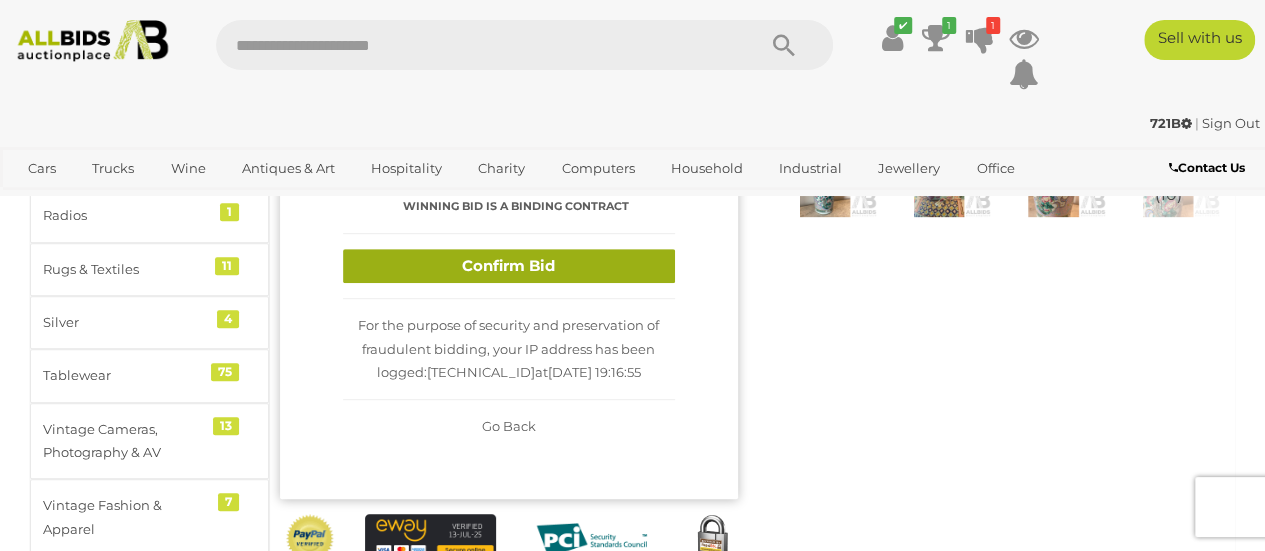 click on "Confirm Bid" at bounding box center (509, 266) 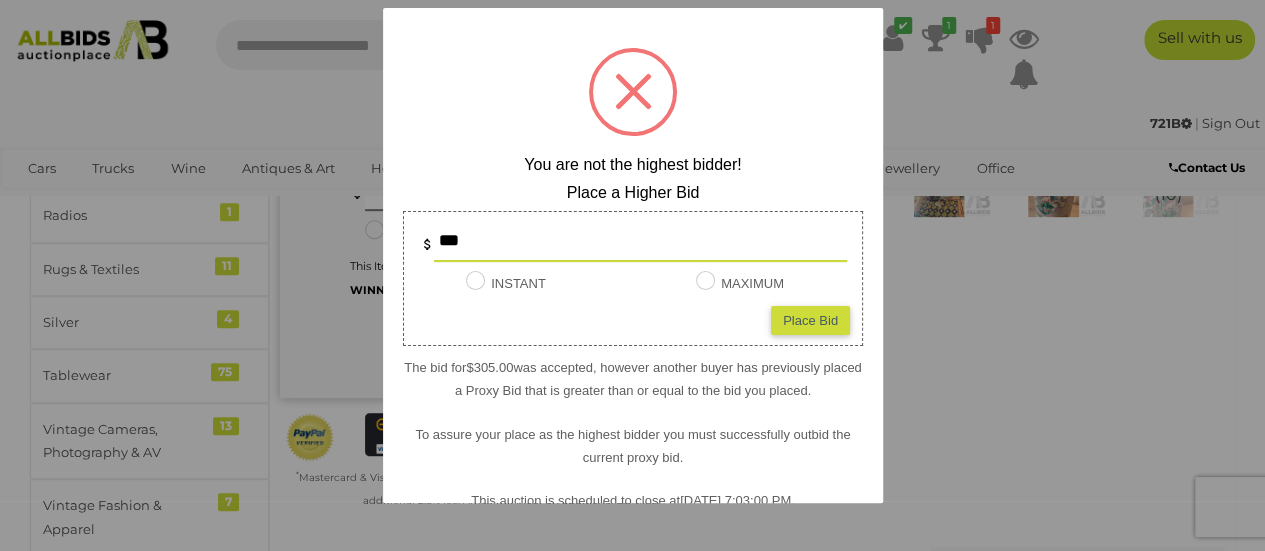 click on "Place Bid" at bounding box center [810, 319] 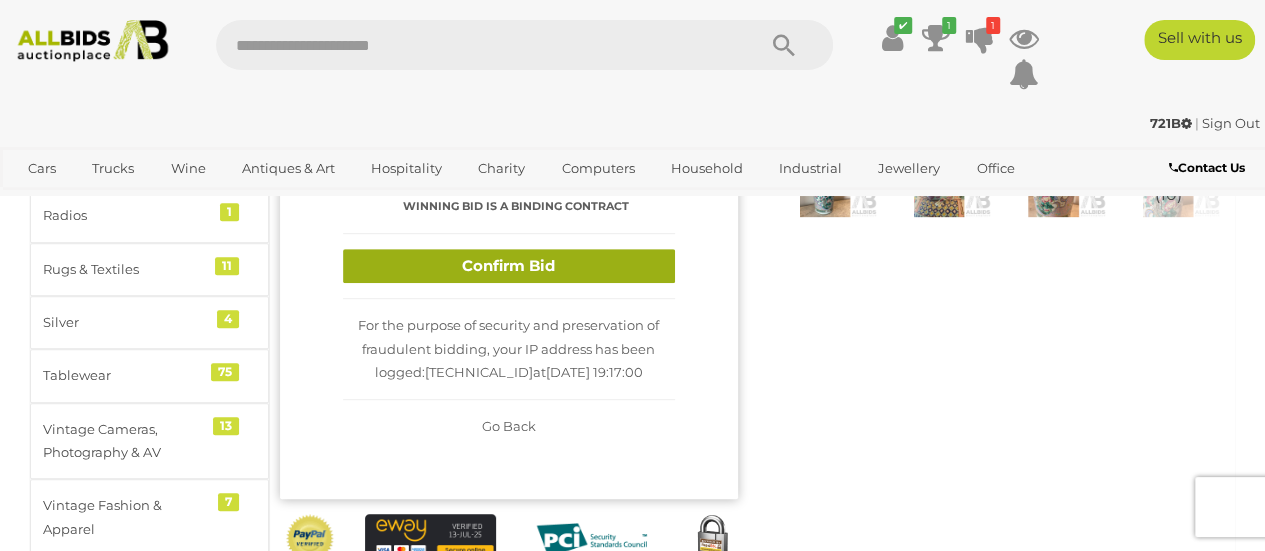 click on "Confirm Bid" at bounding box center [509, 266] 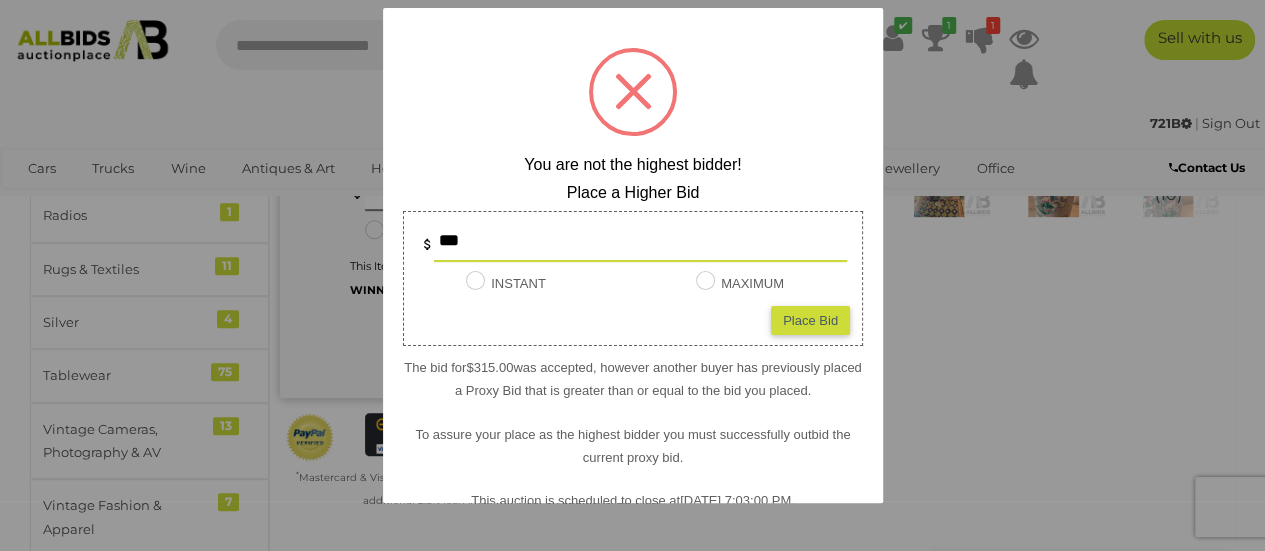 click on "Place Bid" at bounding box center (810, 319) 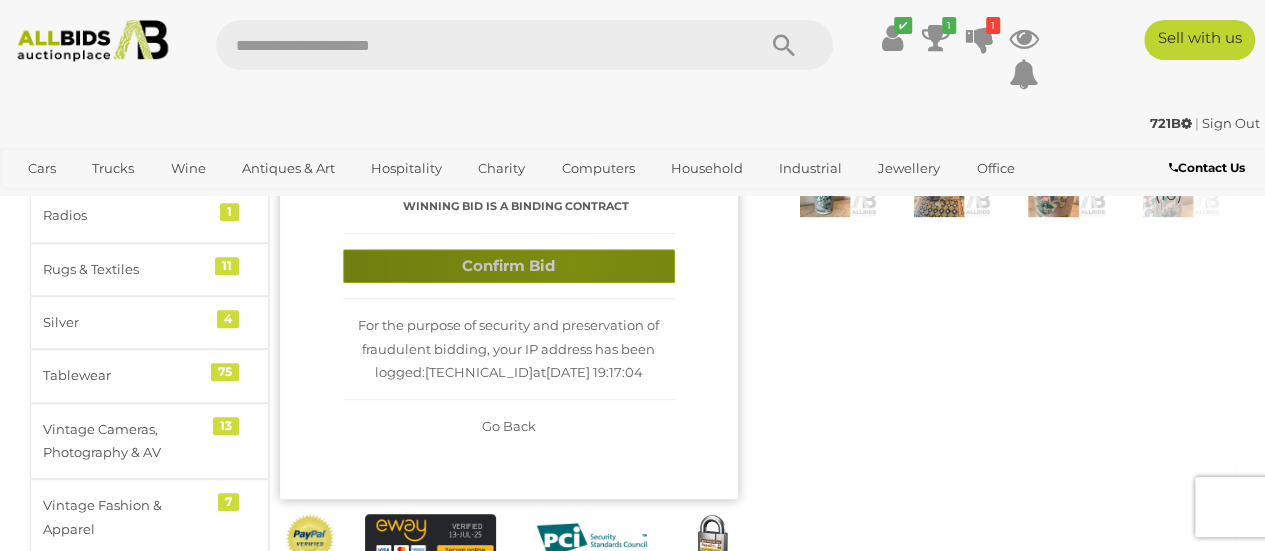 click on "Confirm Bid" at bounding box center (509, 266) 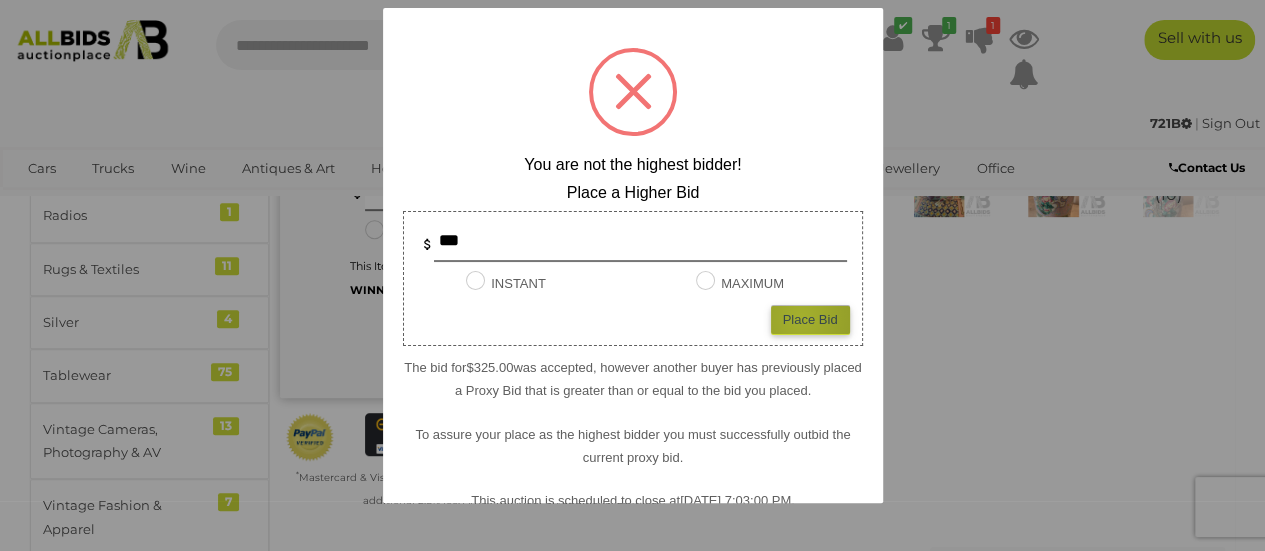 click on "Place Bid" at bounding box center [810, 319] 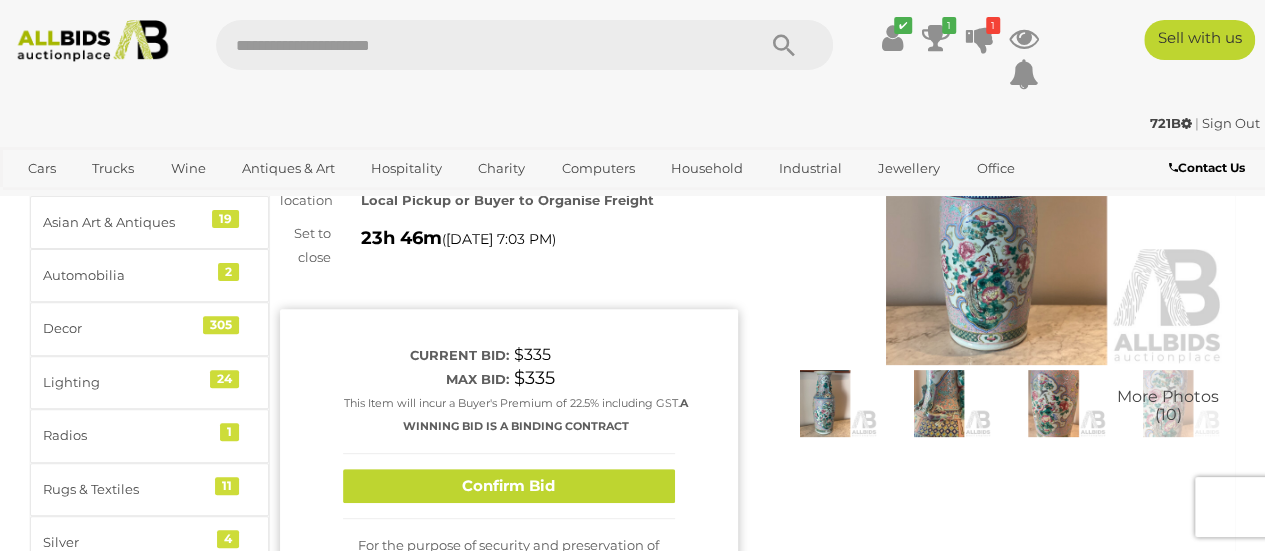 scroll, scrollTop: 300, scrollLeft: 0, axis: vertical 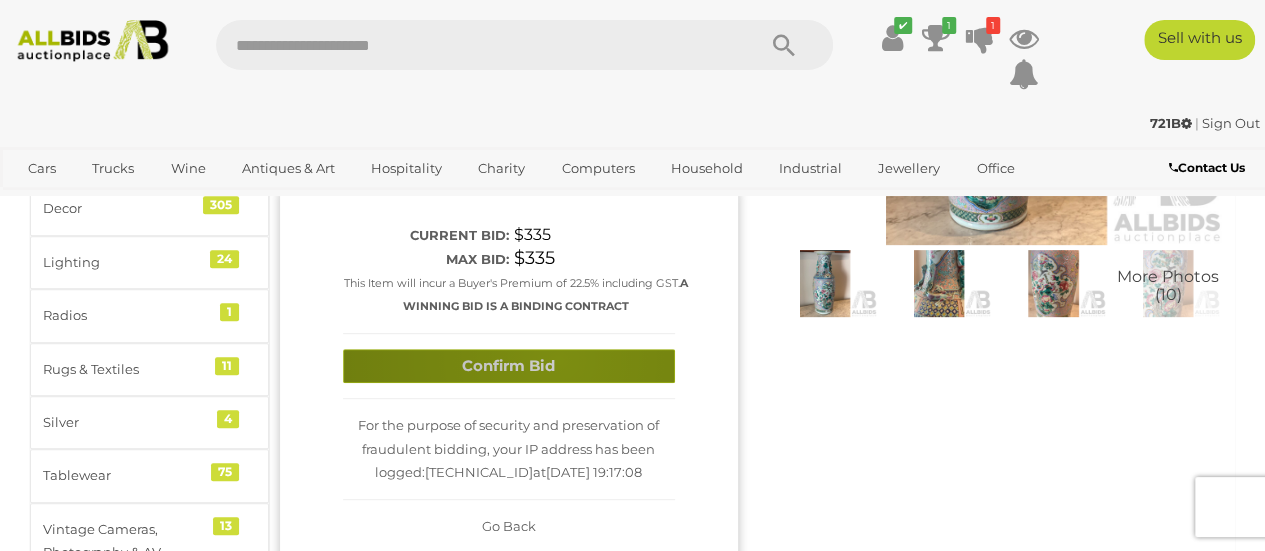click on "Confirm Bid" at bounding box center [509, 366] 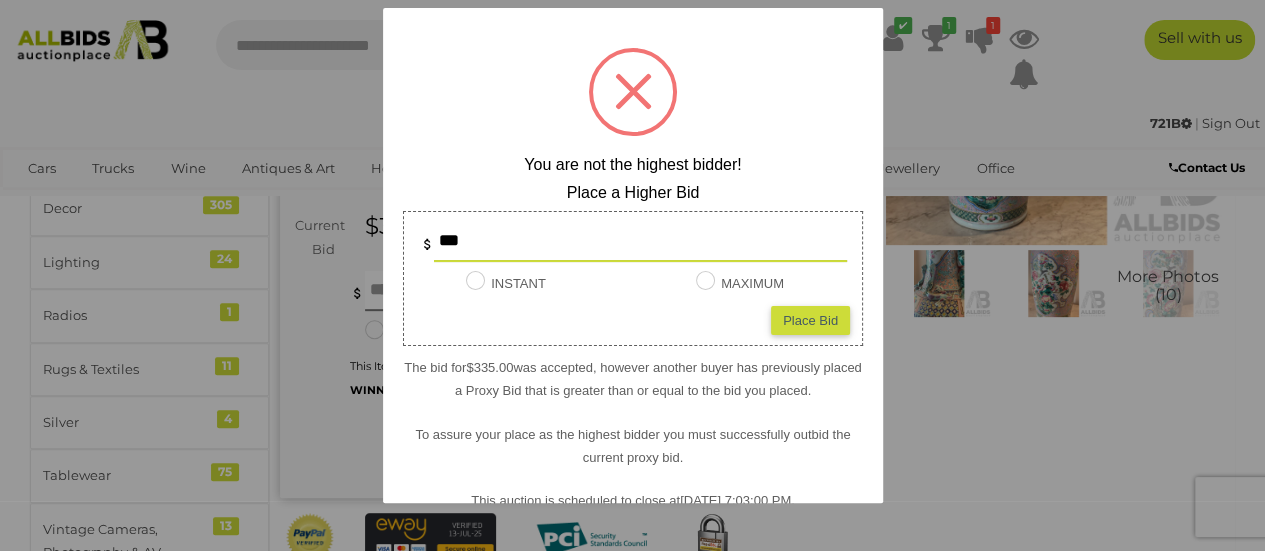 click on "Place Bid" at bounding box center (810, 319) 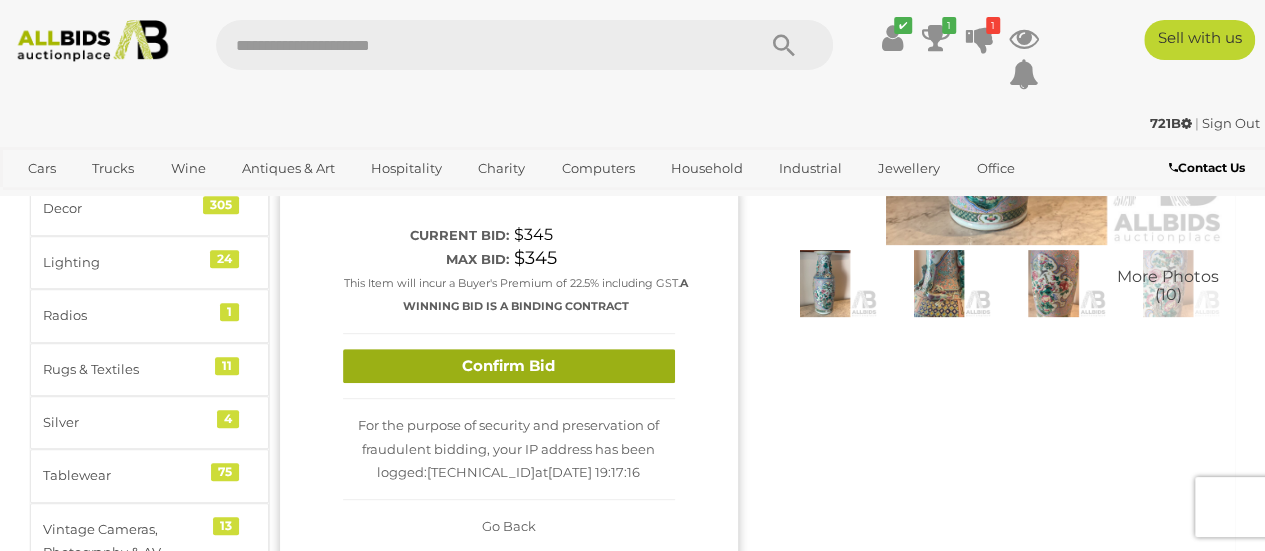 click on "Confirm Bid" at bounding box center (509, 366) 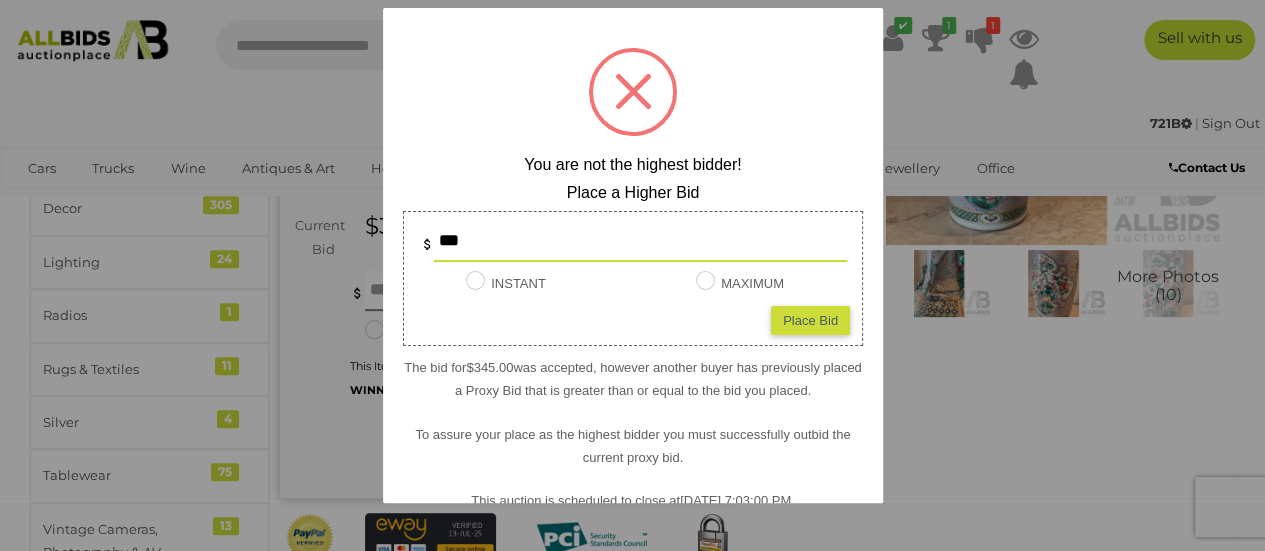 click on "Place Bid" at bounding box center [810, 319] 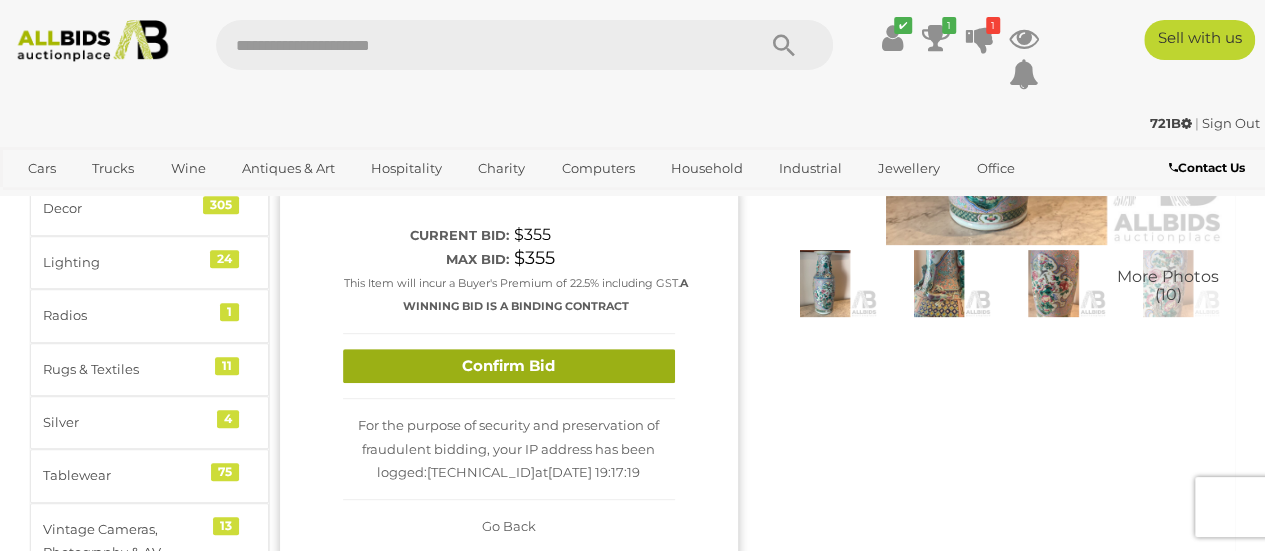 click on "Confirm Bid" at bounding box center [509, 366] 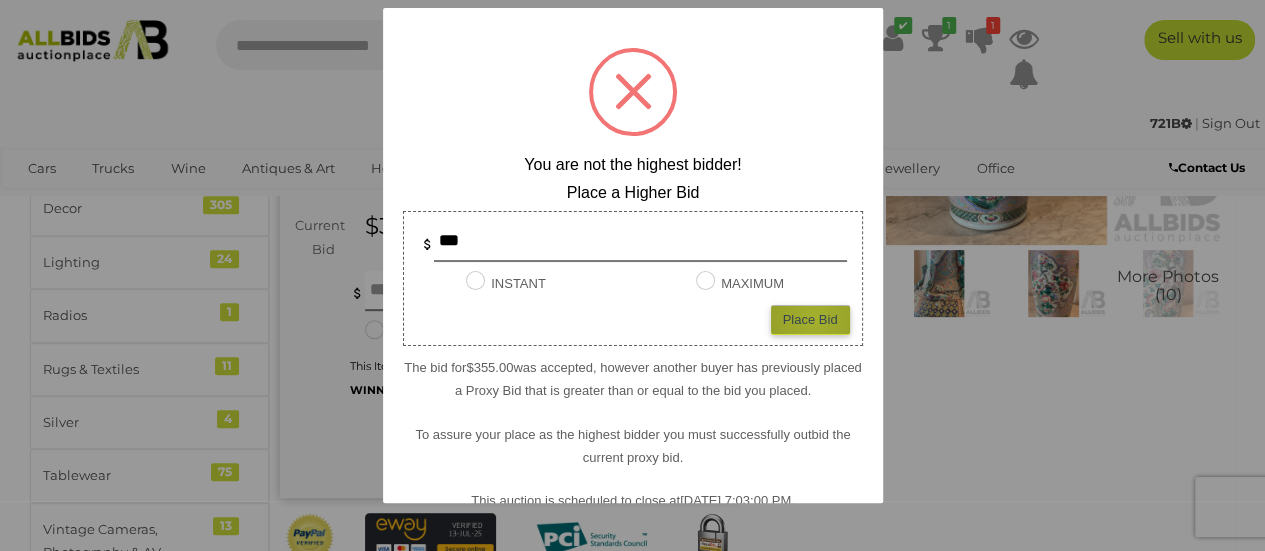 click on "Place Bid" at bounding box center (810, 319) 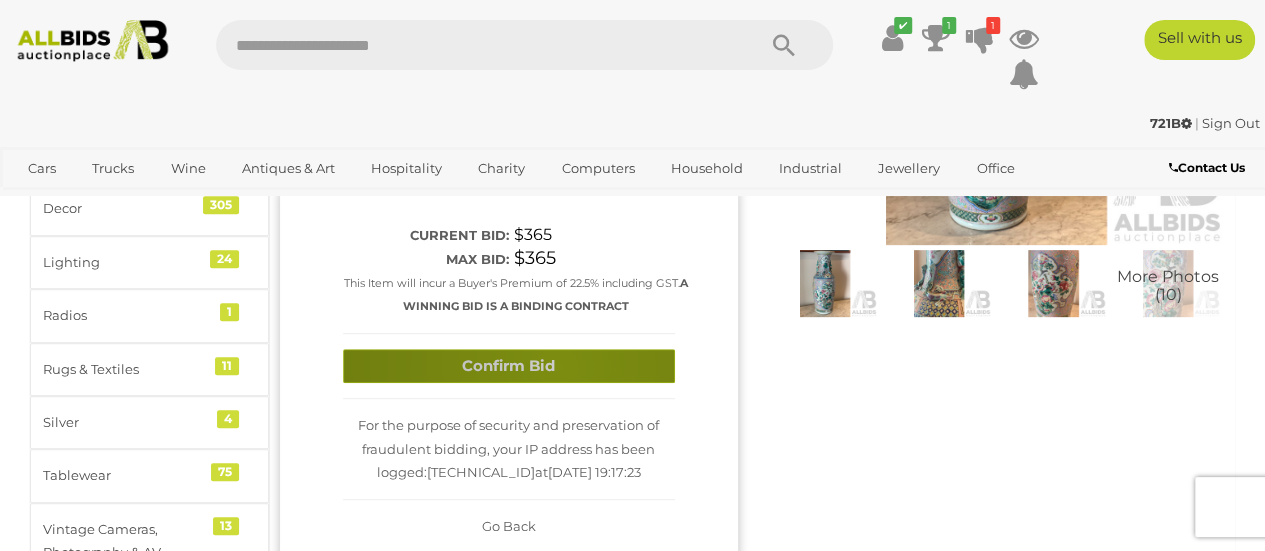 click on "Confirm Bid" at bounding box center (509, 366) 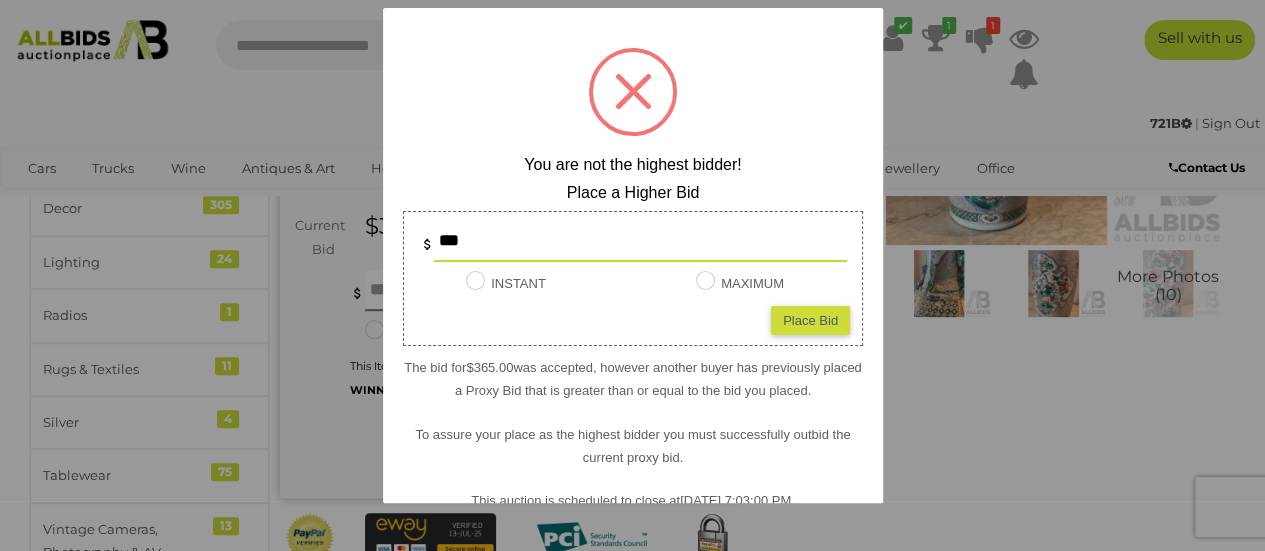 click on "Place Bid" at bounding box center [810, 319] 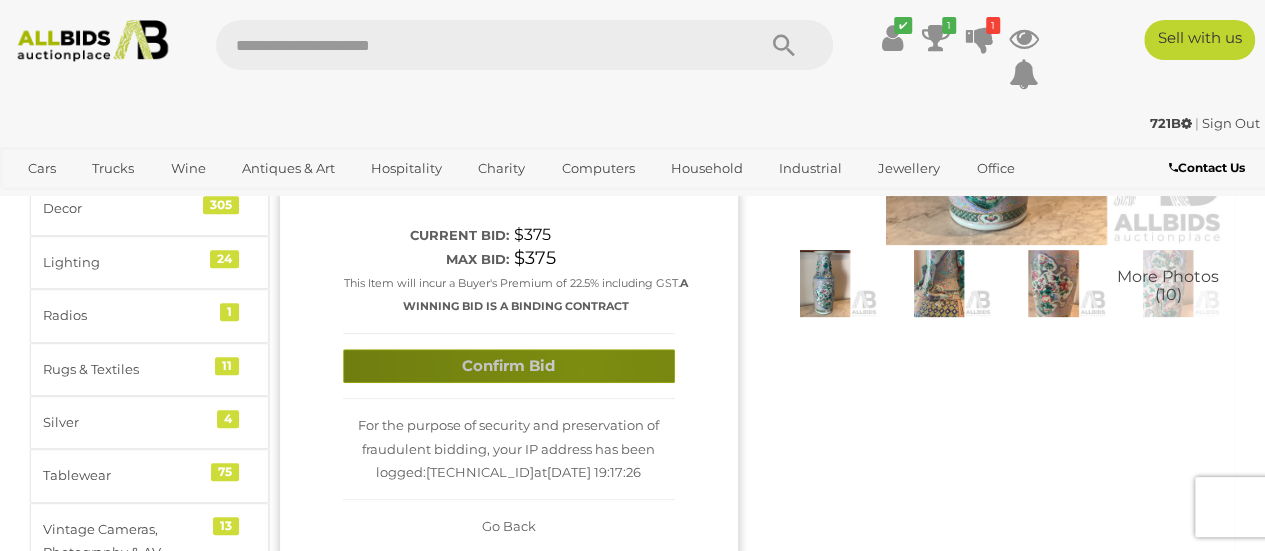click on "Confirm Bid" at bounding box center [509, 366] 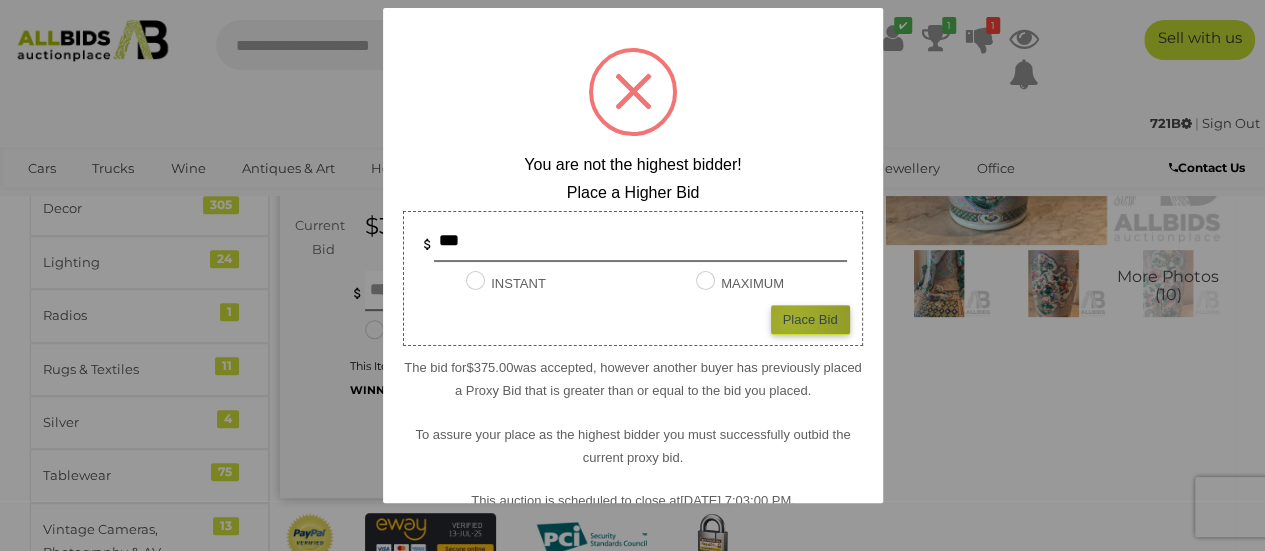 click on "Place Bid" at bounding box center [810, 319] 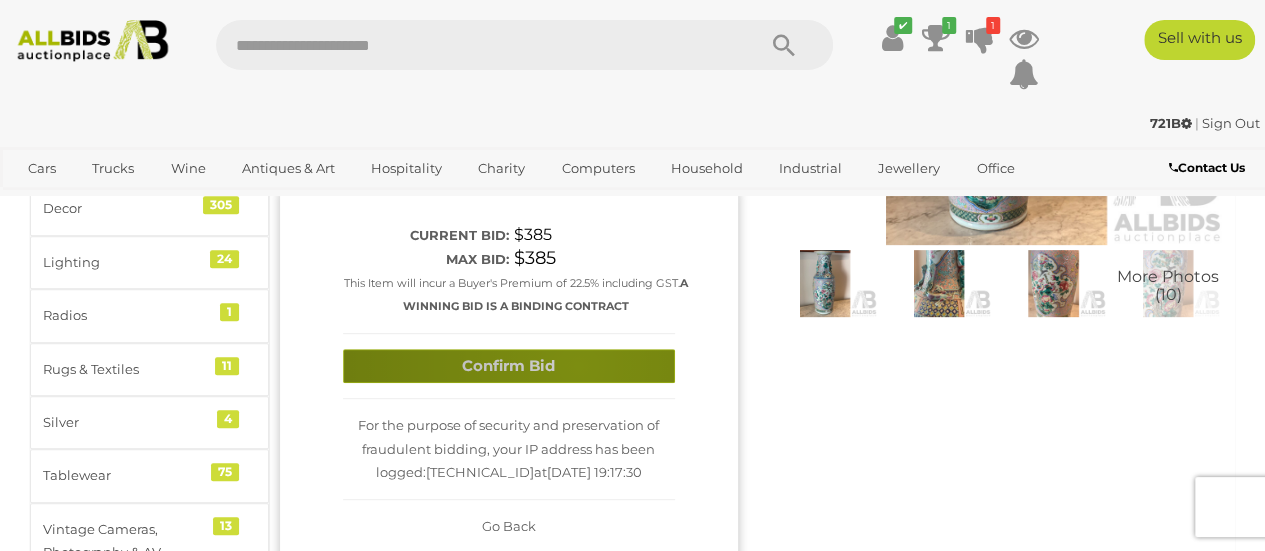 click on "Confirm Bid" at bounding box center [509, 366] 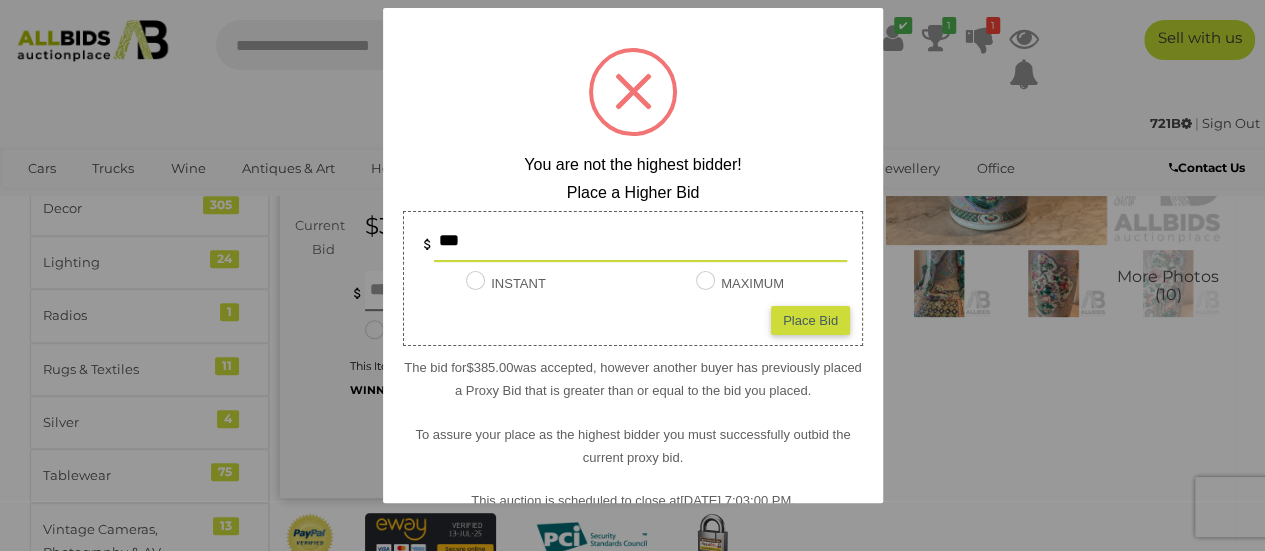 click on "Place Bid" at bounding box center [810, 319] 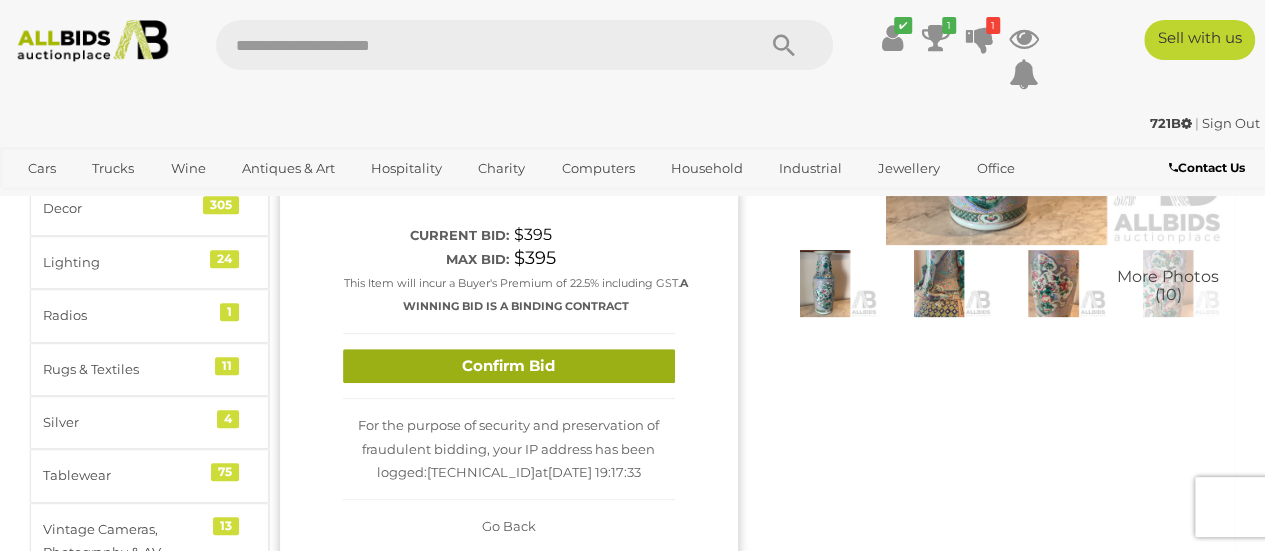 click on "Confirm Bid" at bounding box center [509, 366] 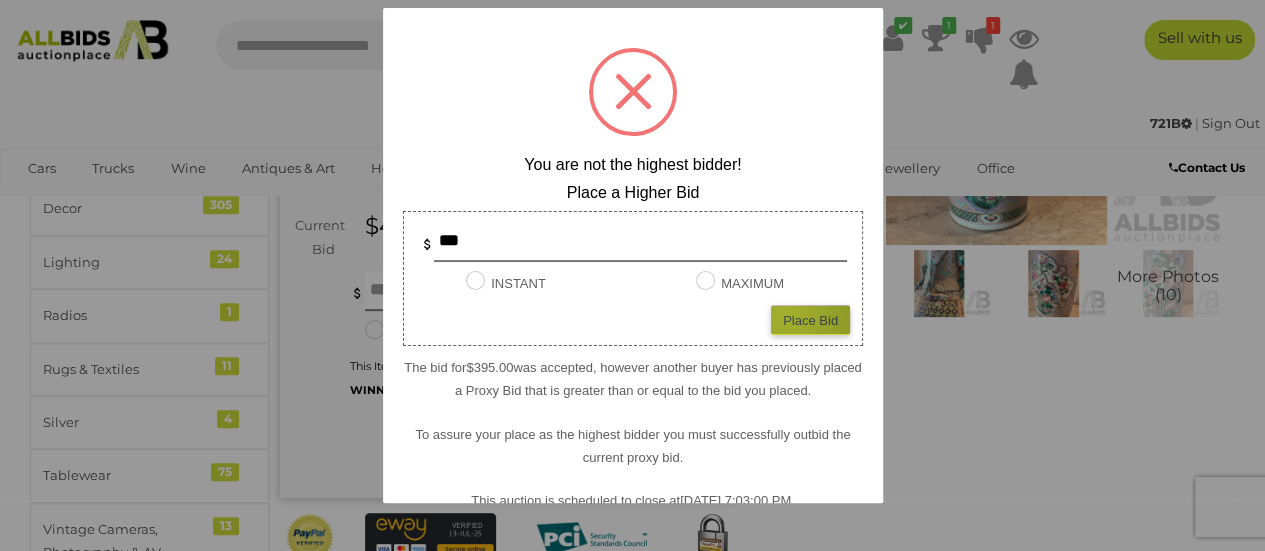 click on "Place Bid" at bounding box center [810, 319] 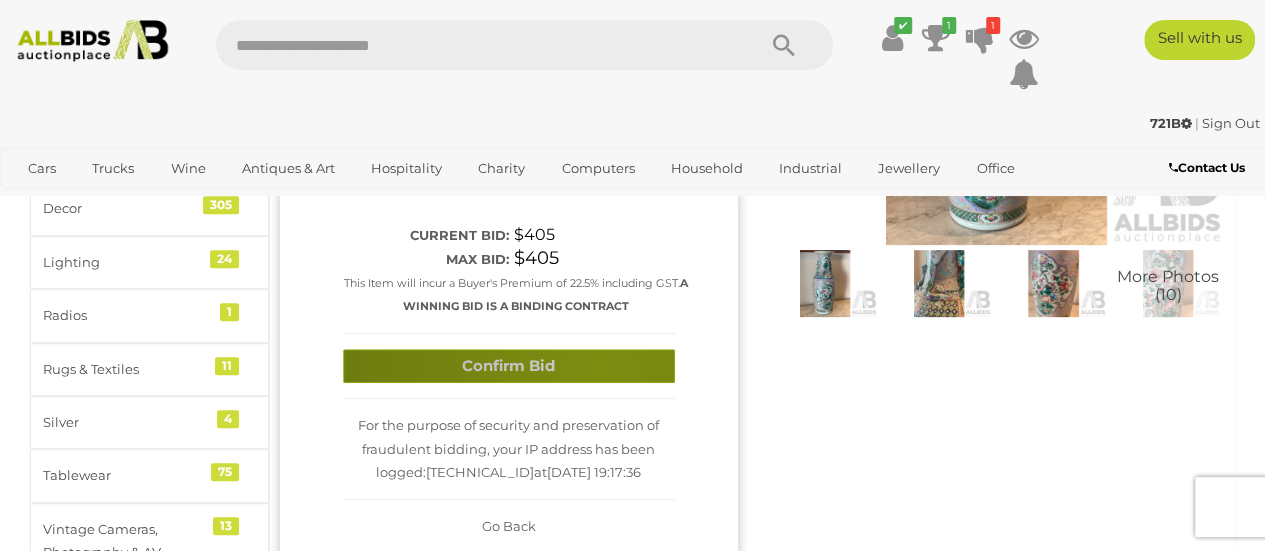 click on "Confirm Bid" at bounding box center [509, 366] 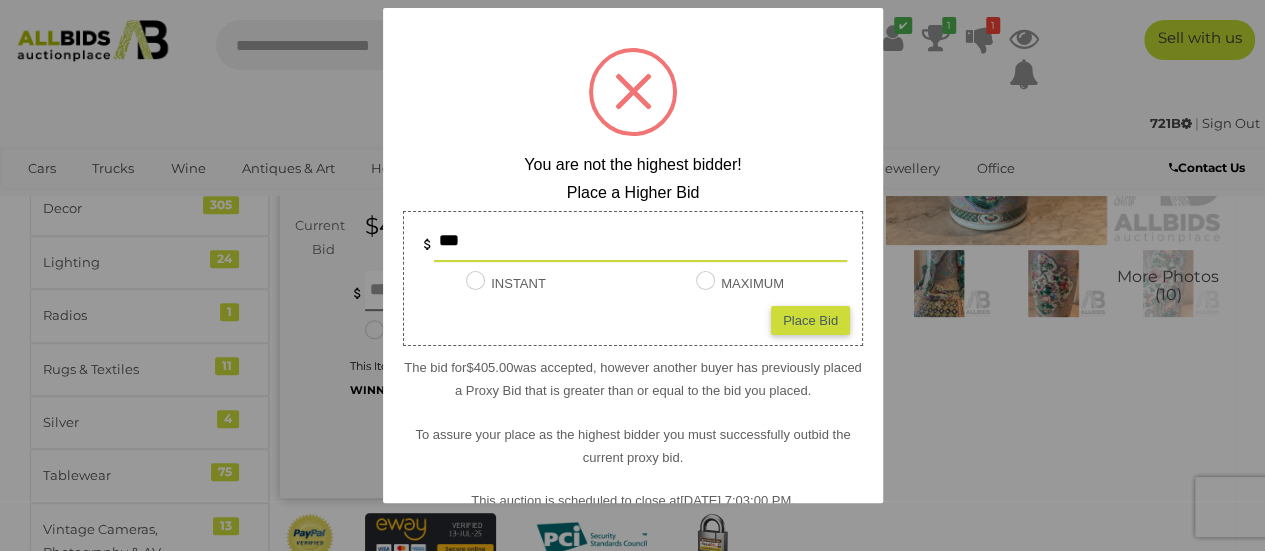 click on "Place Bid" at bounding box center [810, 319] 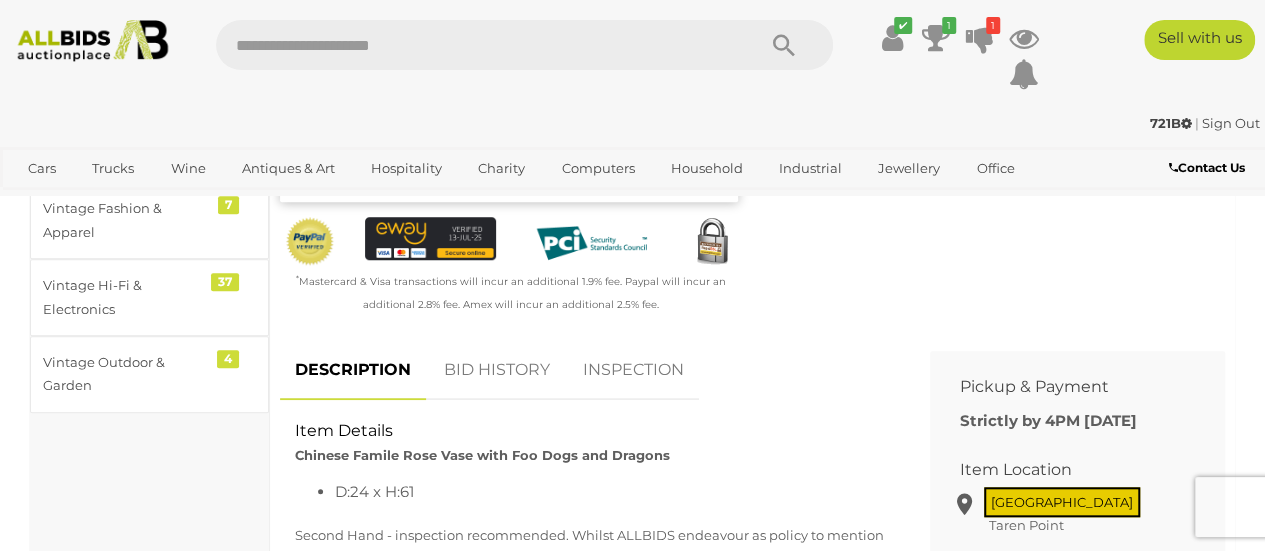 scroll, scrollTop: 700, scrollLeft: 0, axis: vertical 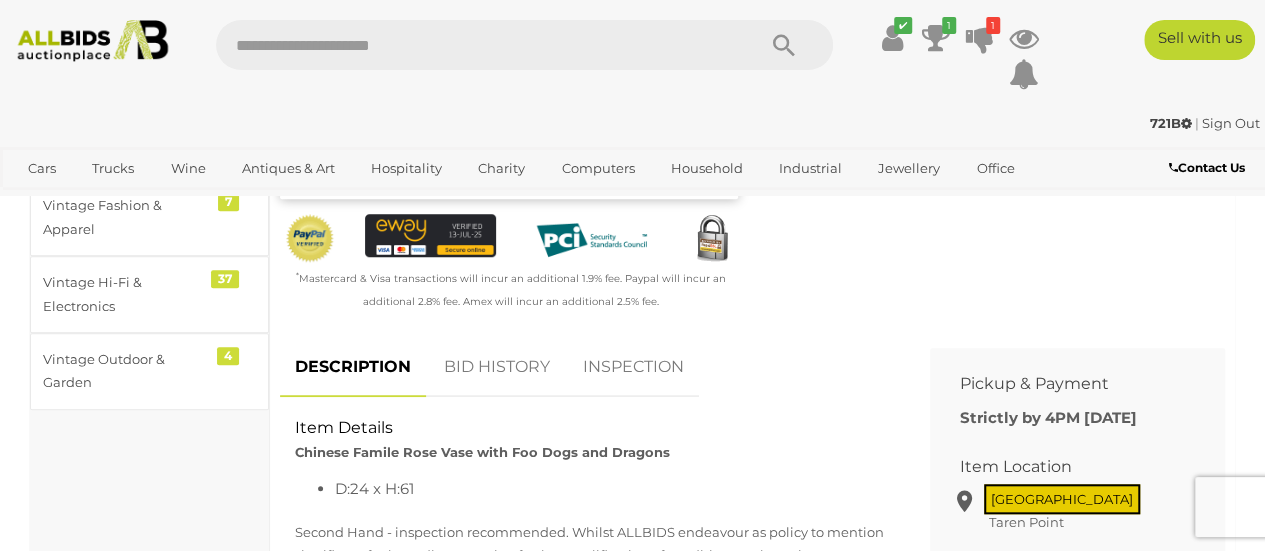 click on "BID HISTORY" at bounding box center [497, 367] 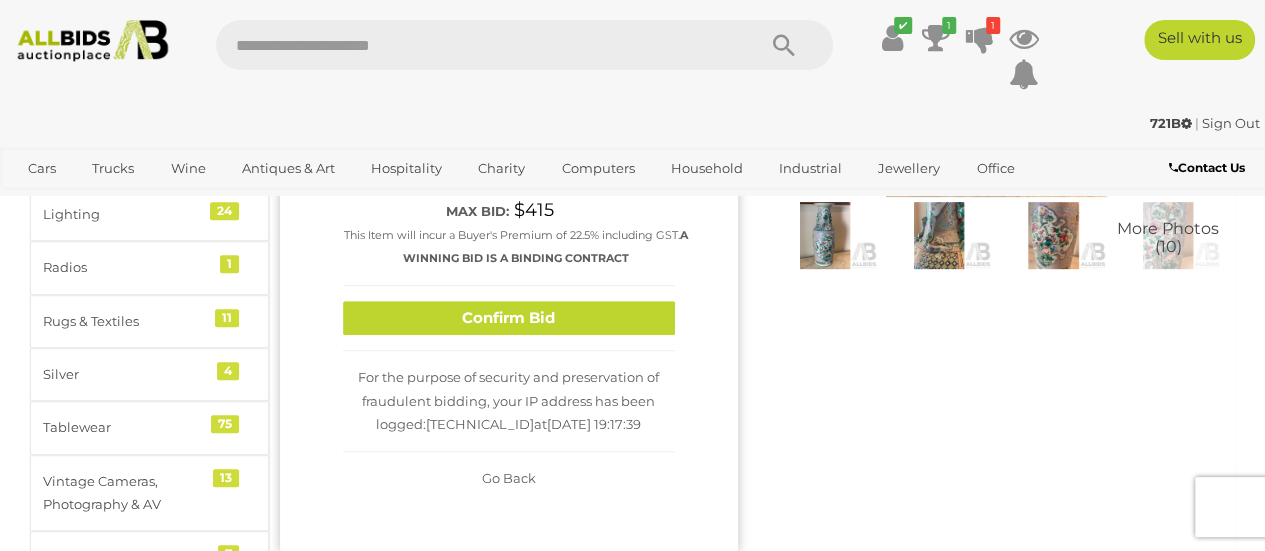 scroll, scrollTop: 200, scrollLeft: 0, axis: vertical 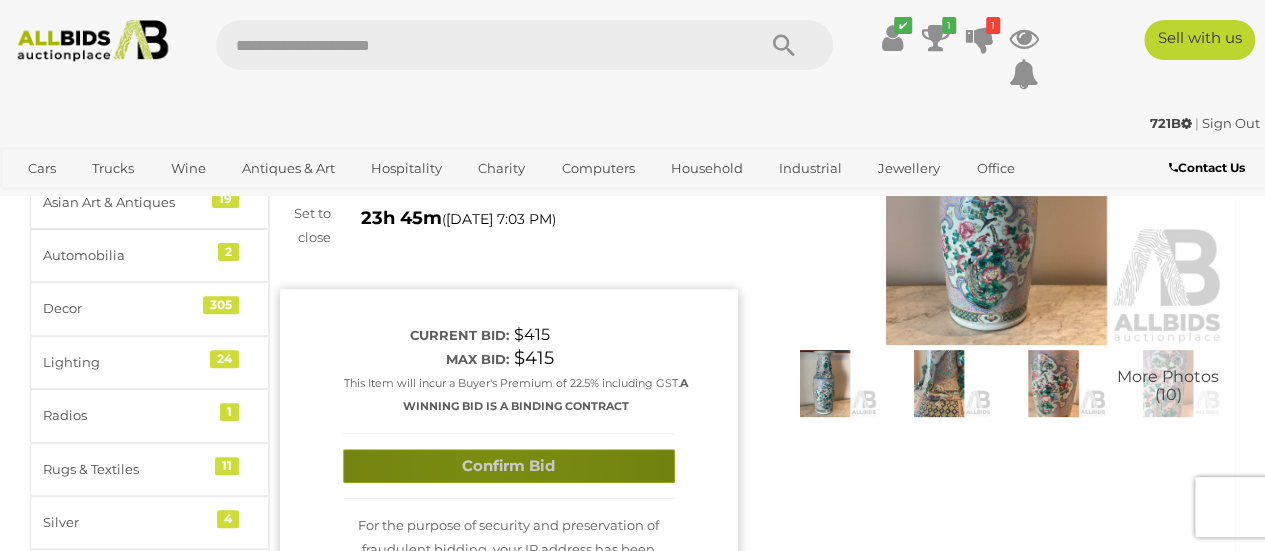 click on "Confirm Bid" at bounding box center (509, 466) 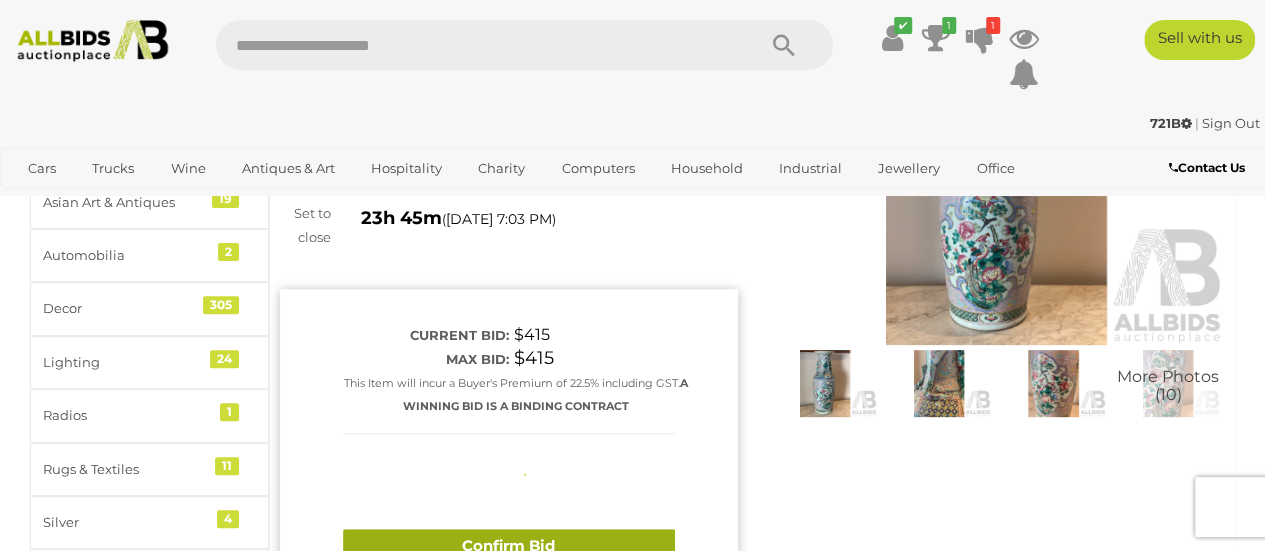 type 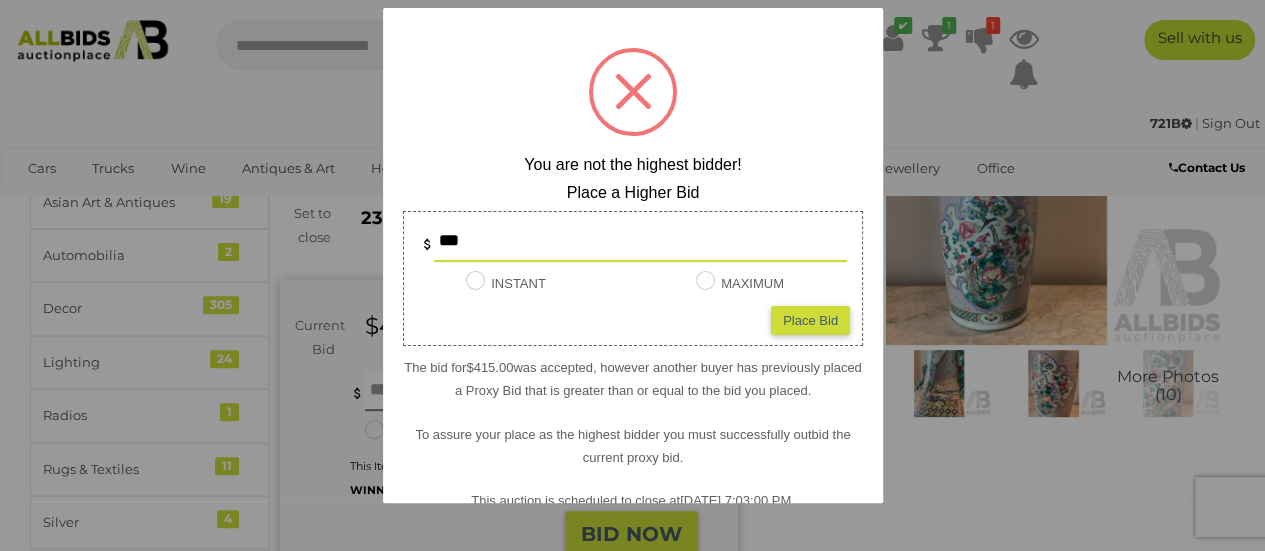 click on "***" at bounding box center (640, 242) 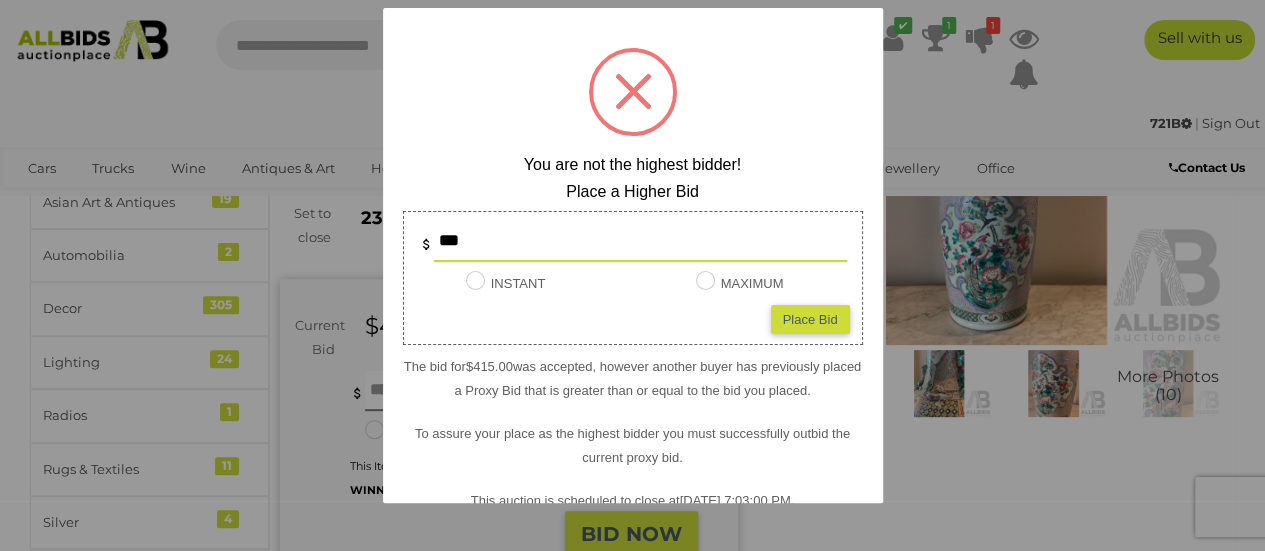 type on "***" 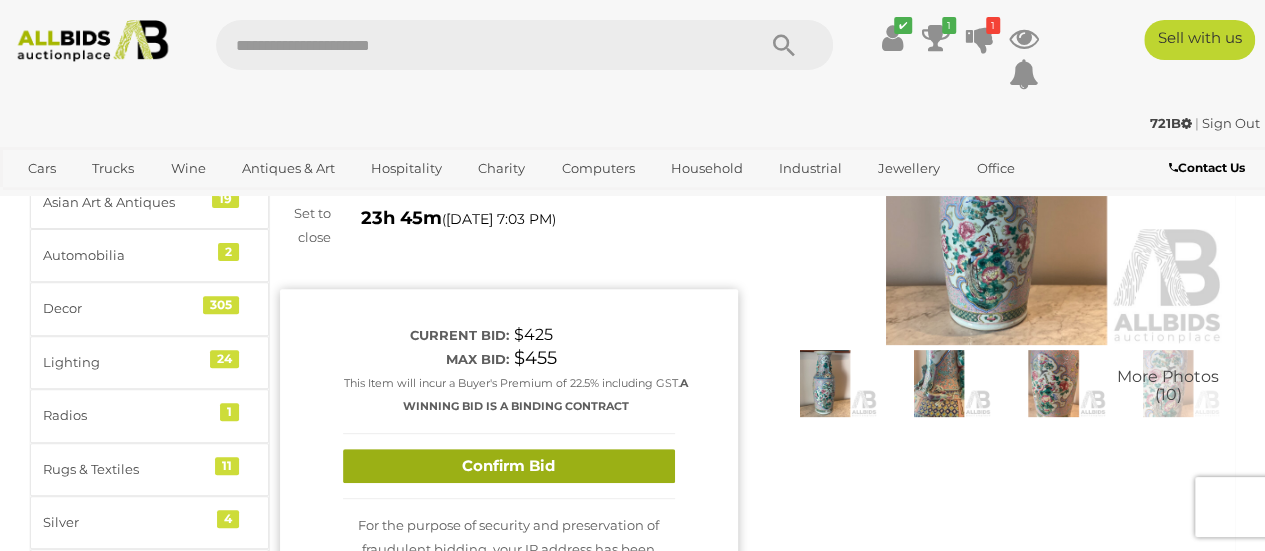click on "Confirm Bid" at bounding box center [509, 466] 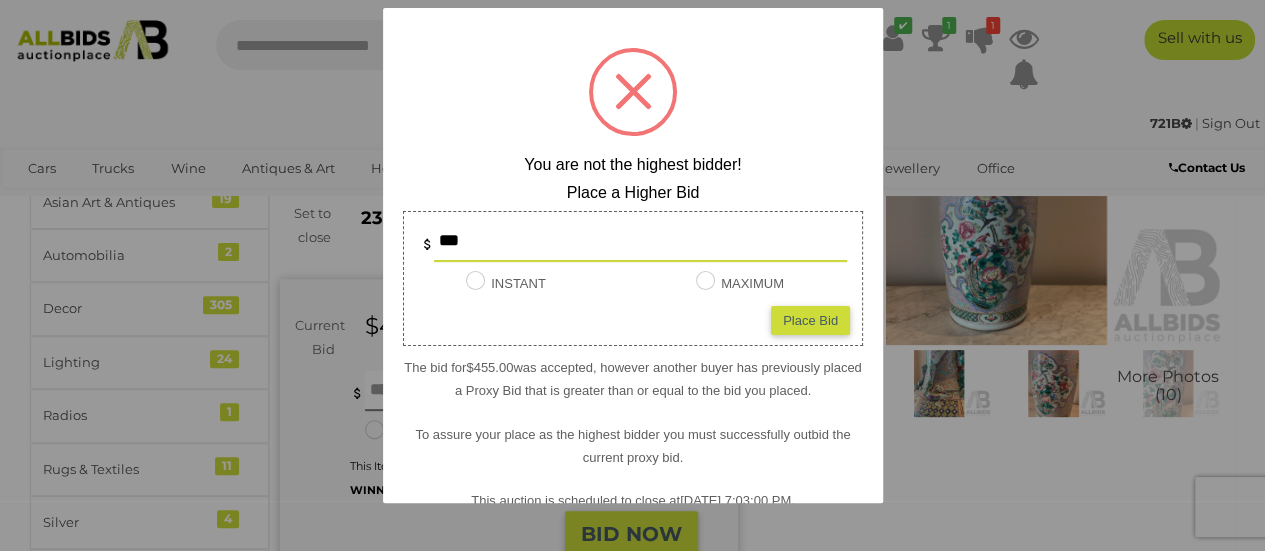 click on "Place Bid" at bounding box center (810, 319) 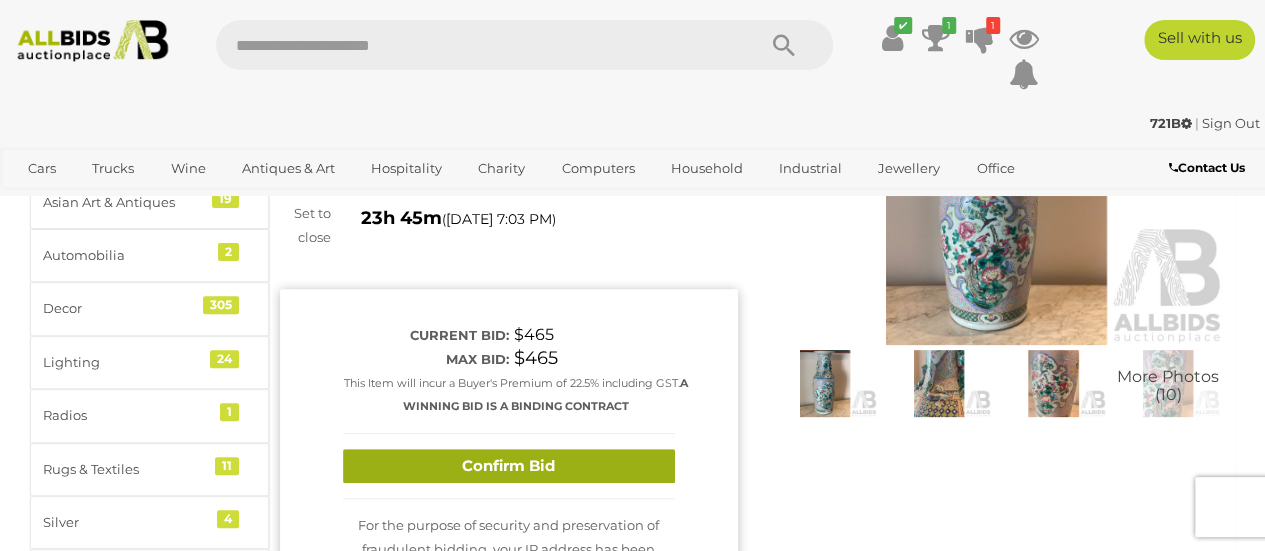 click on "Confirm Bid" at bounding box center (509, 466) 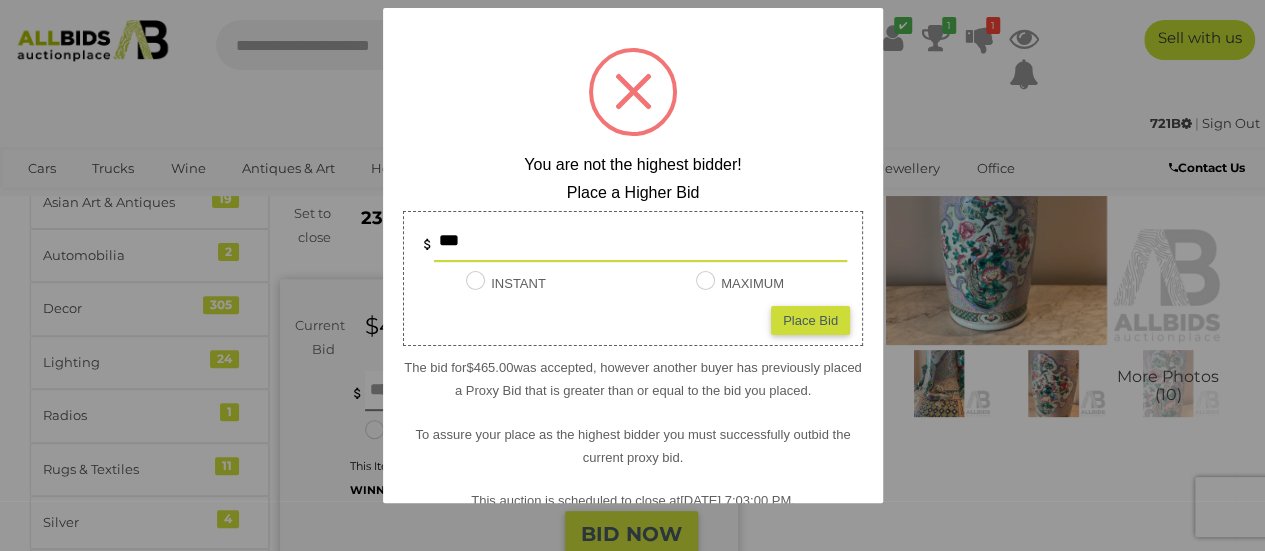 click on "Place Bid" at bounding box center [810, 319] 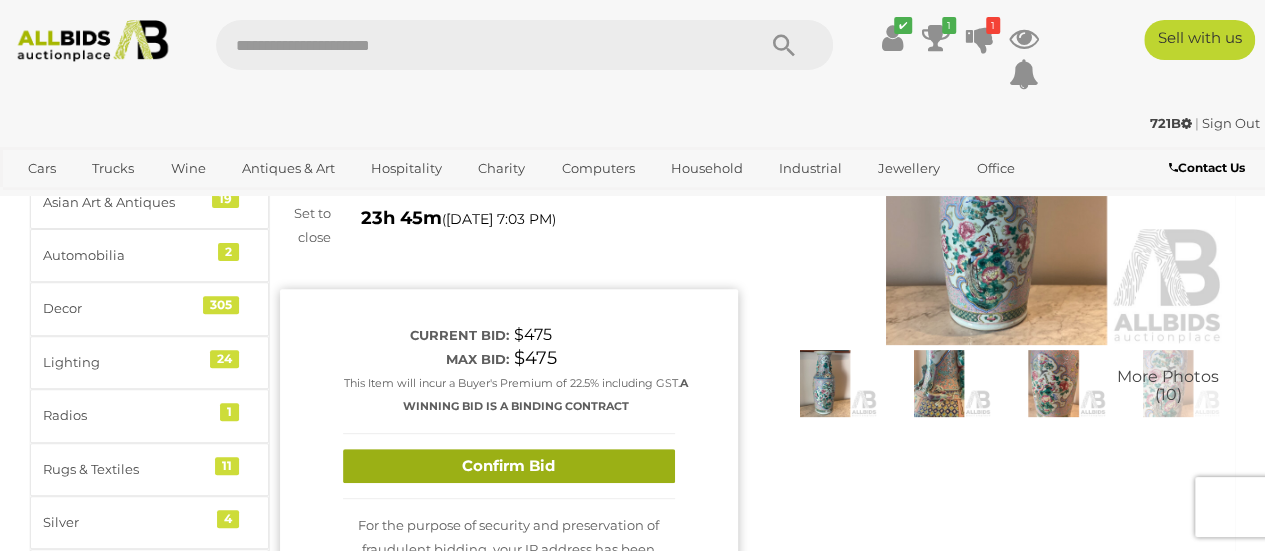 click on "Confirm Bid" at bounding box center [509, 466] 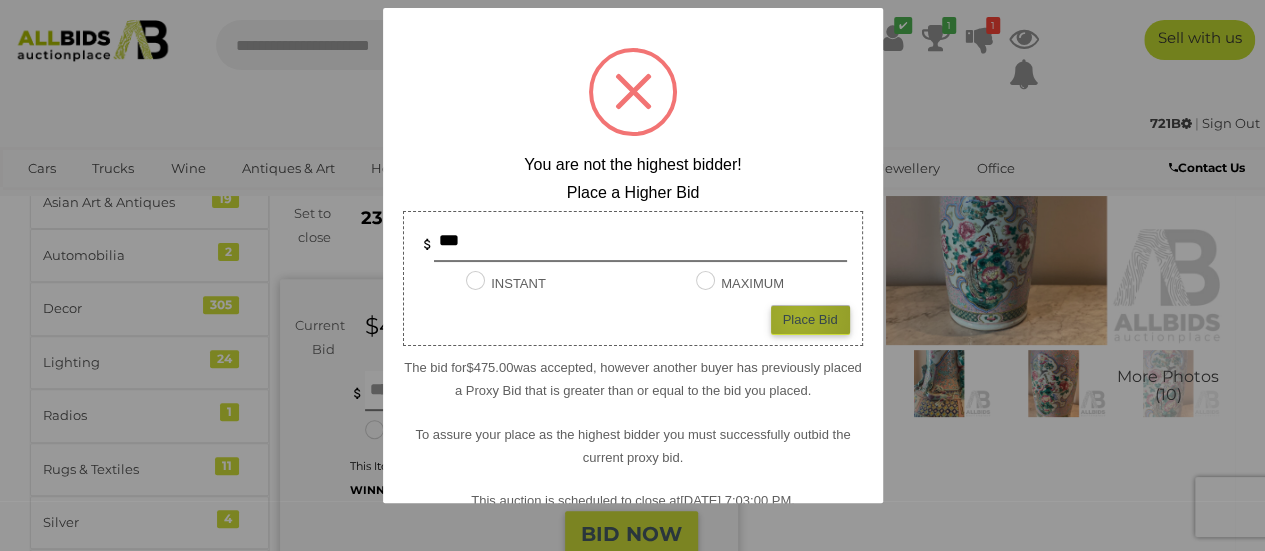 click on "Place Bid" at bounding box center [810, 319] 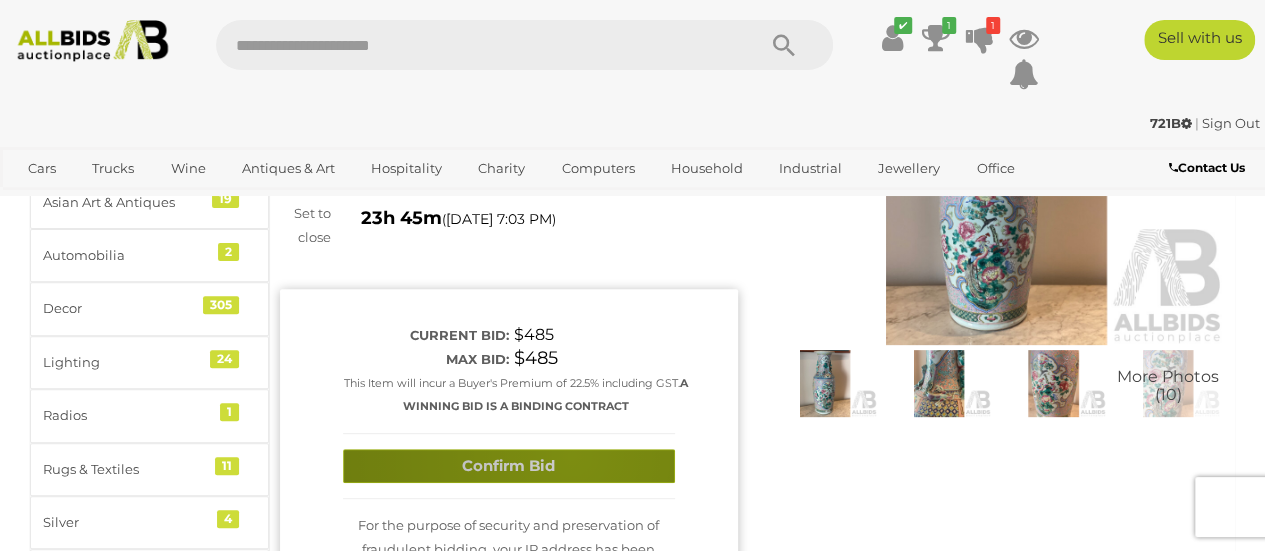 click on "Confirm Bid" at bounding box center [509, 466] 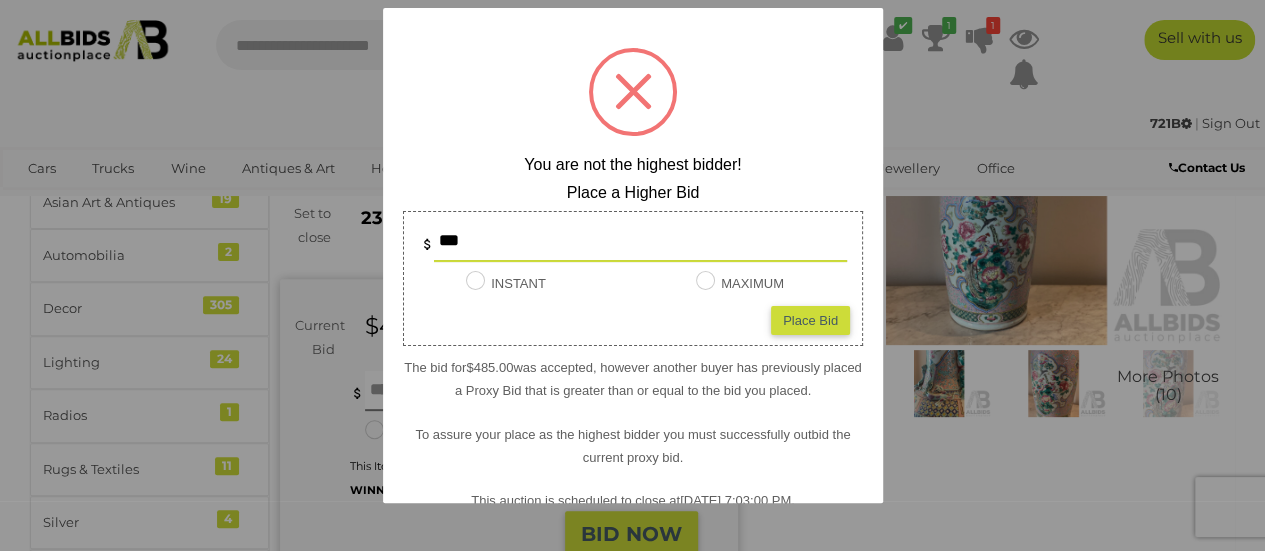 click on "Place Bid" at bounding box center [810, 319] 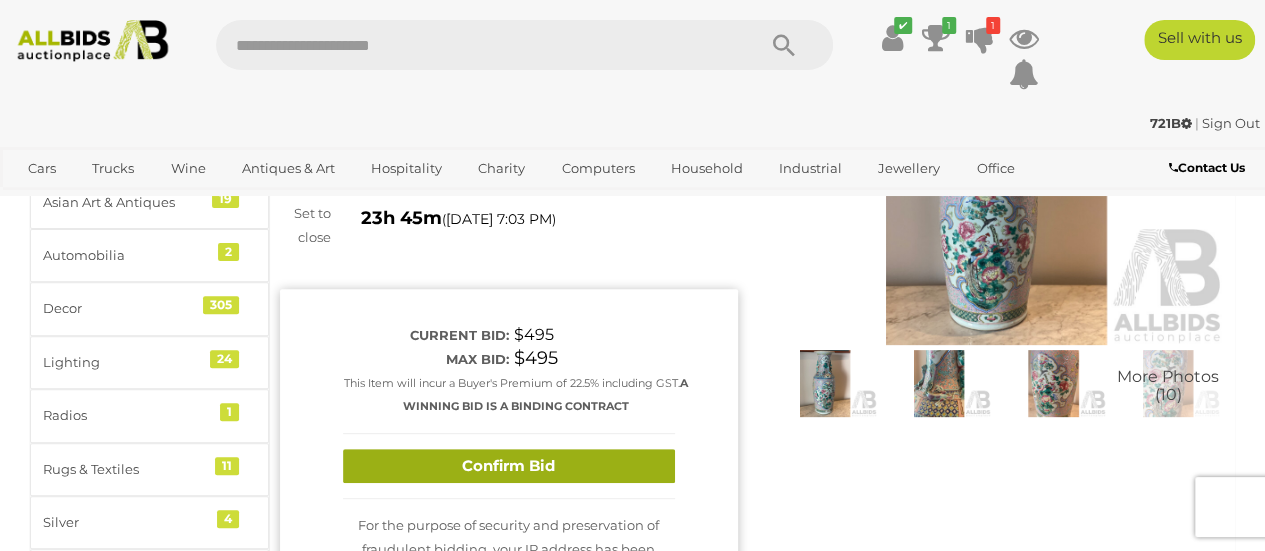 click on "Confirm Bid" at bounding box center (509, 466) 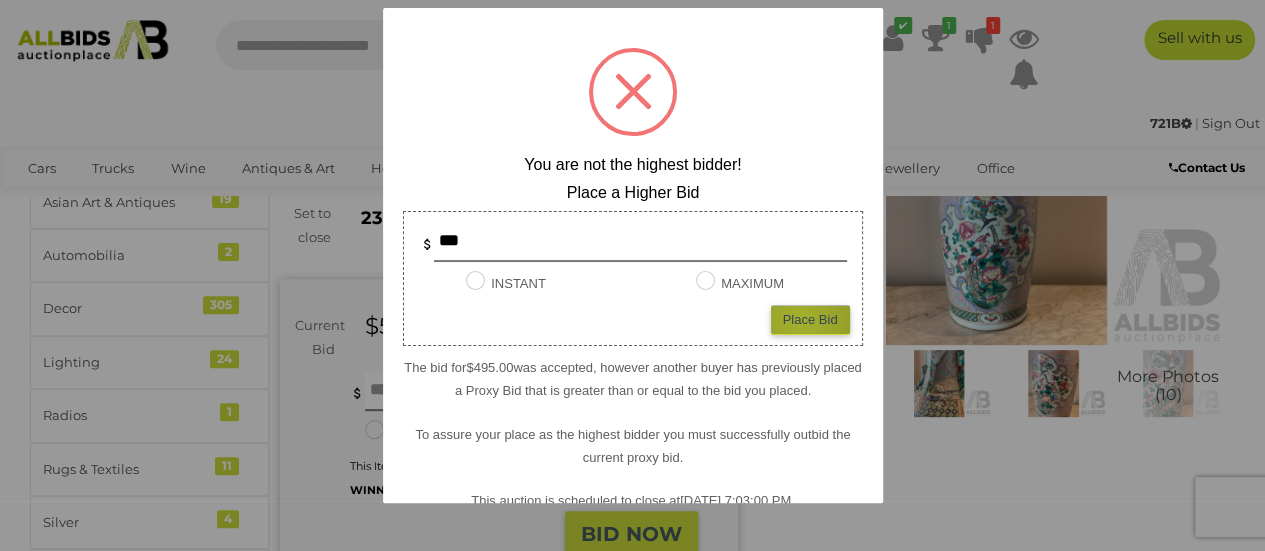 click on "Place Bid" at bounding box center [810, 319] 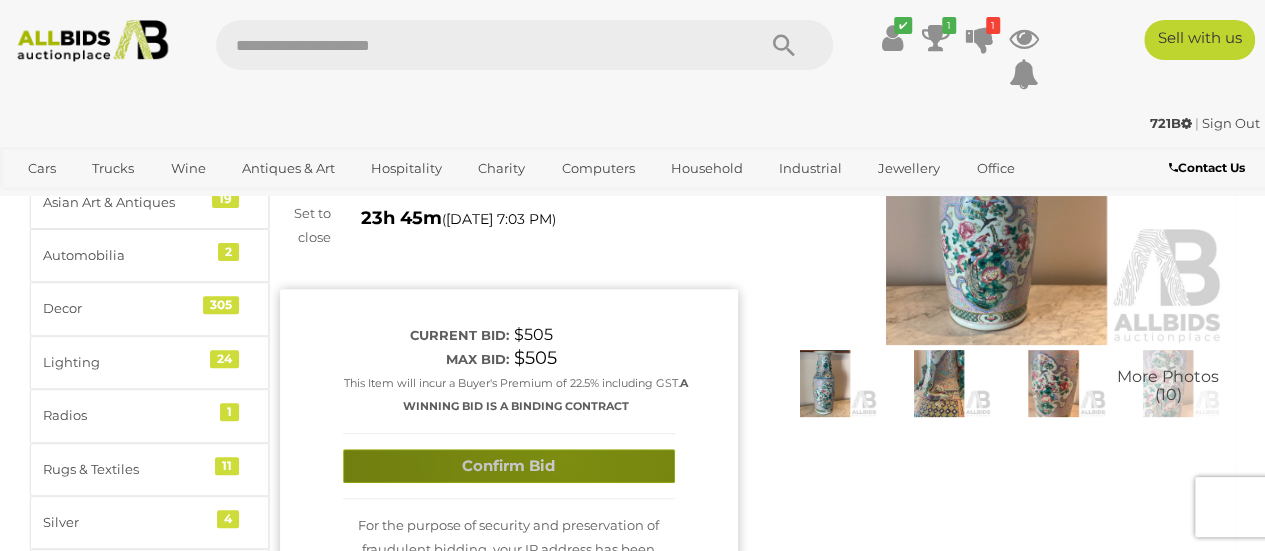click on "Confirm Bid" at bounding box center [509, 466] 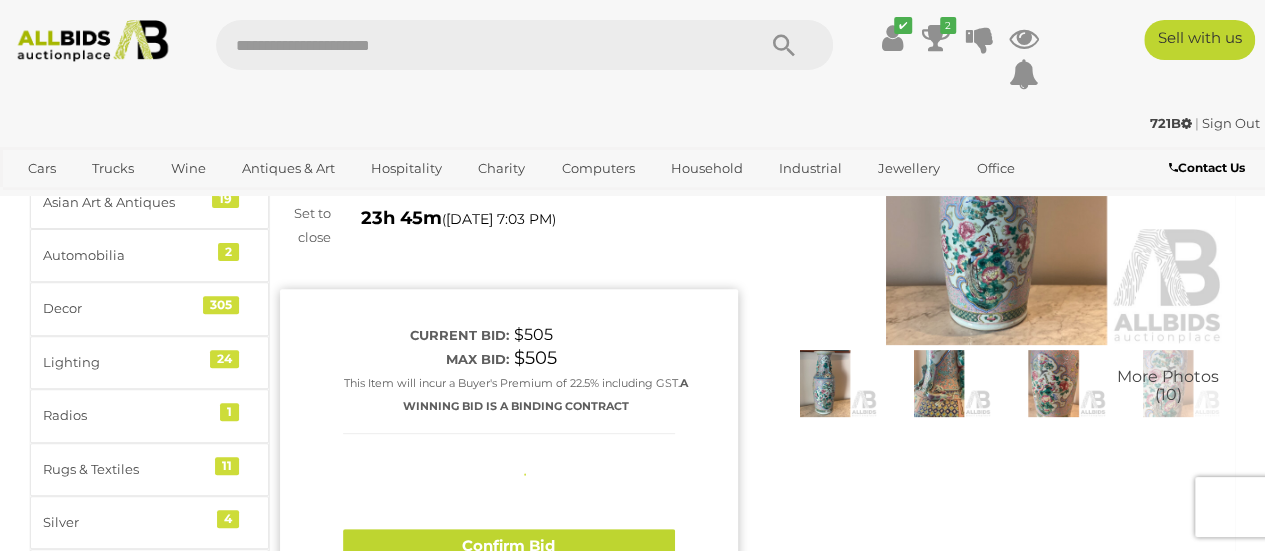 type 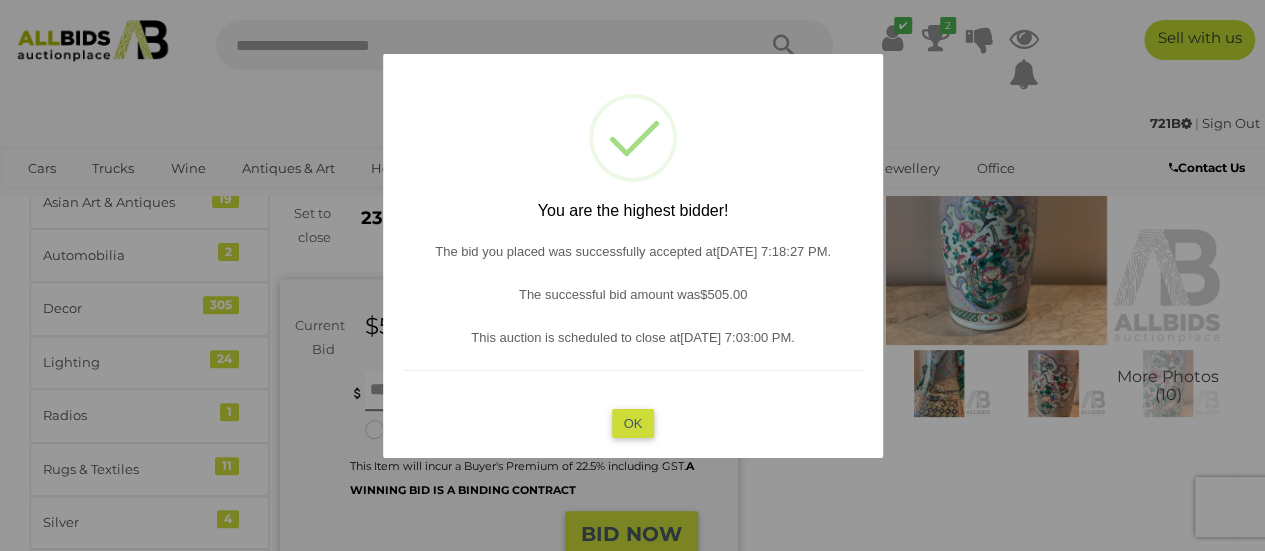 click on "OK" at bounding box center (632, 422) 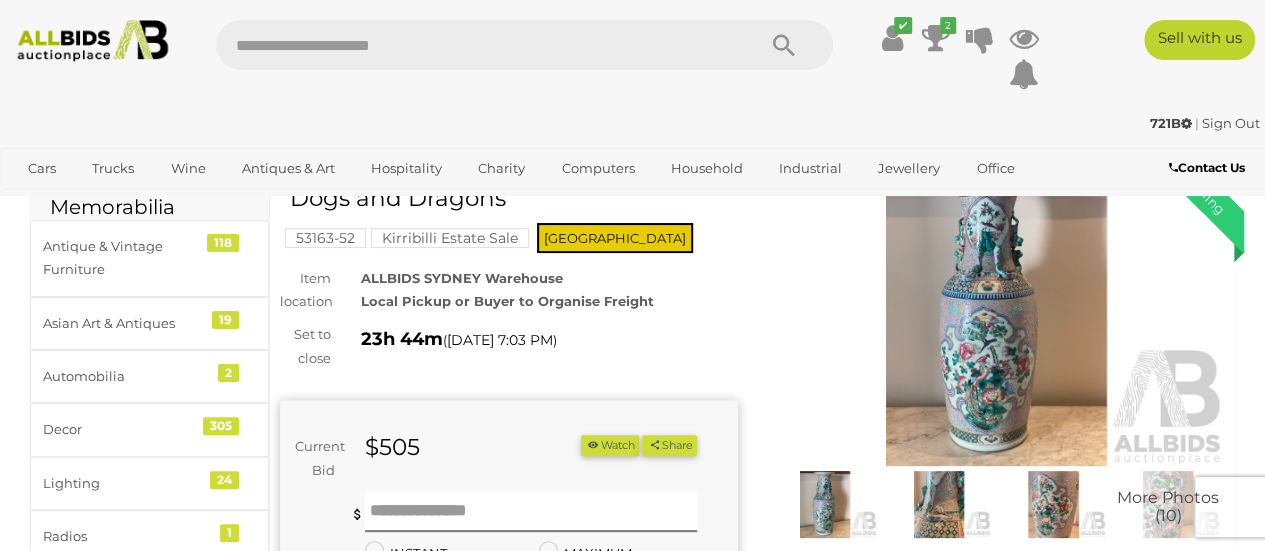 scroll, scrollTop: 0, scrollLeft: 0, axis: both 